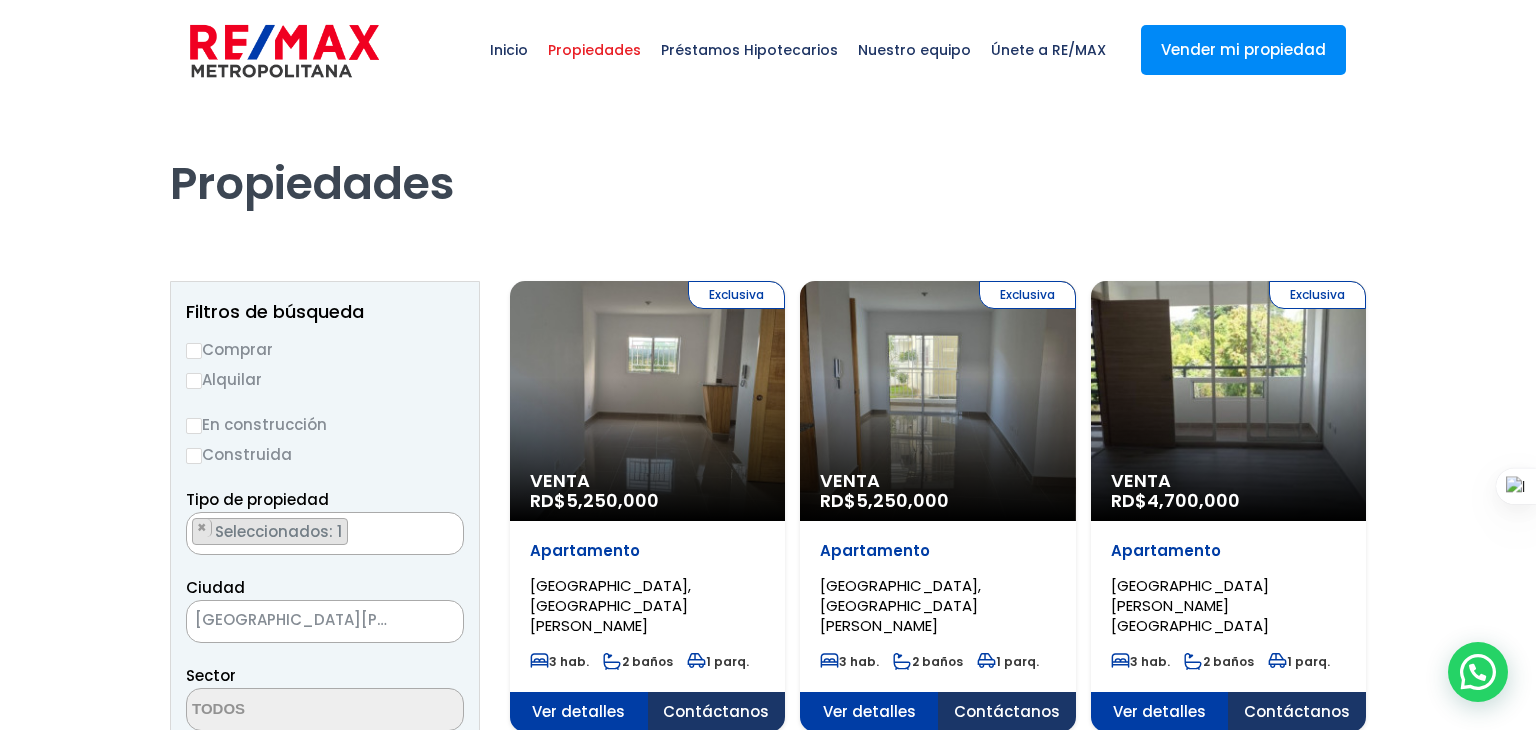 scroll, scrollTop: 0, scrollLeft: 0, axis: both 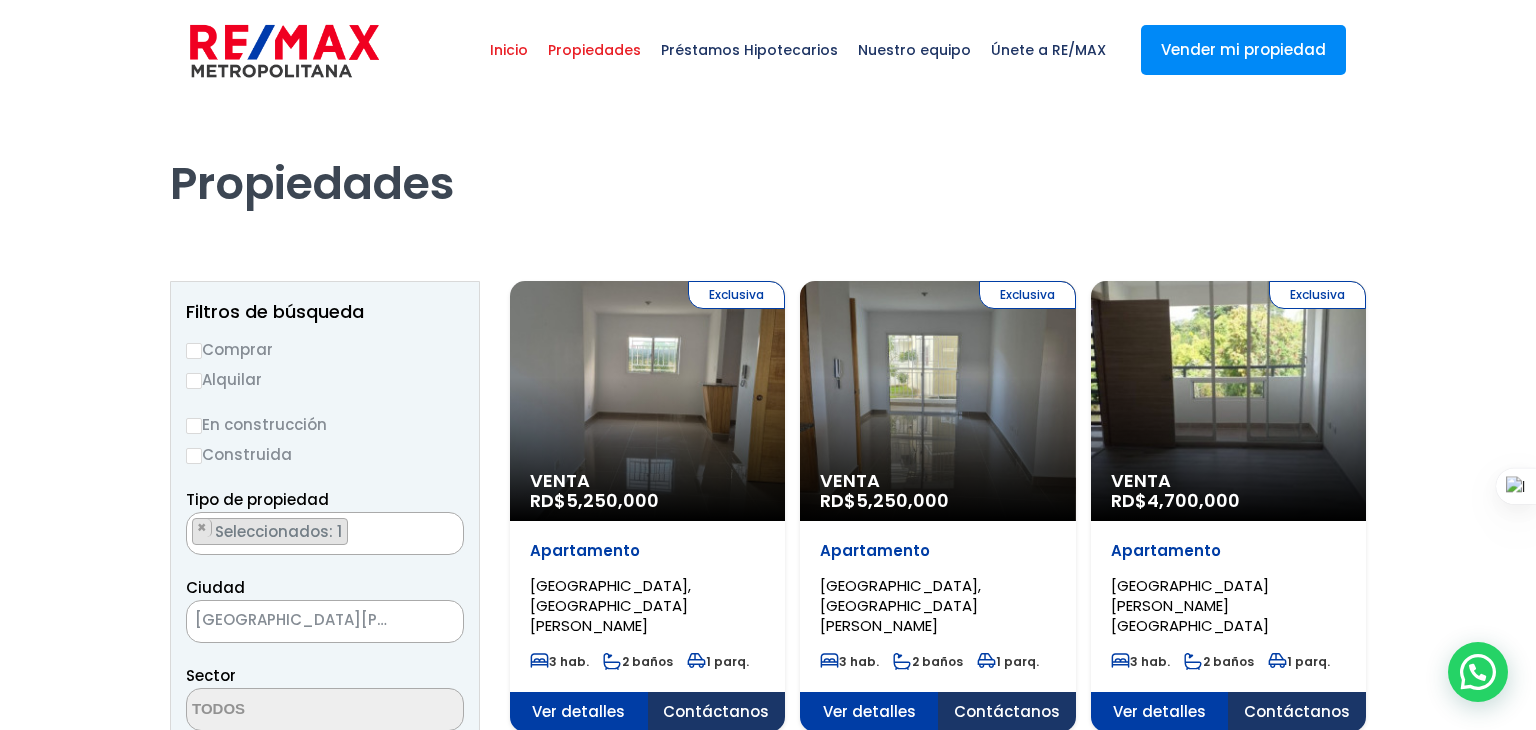 click on "Inicio" at bounding box center (509, 50) 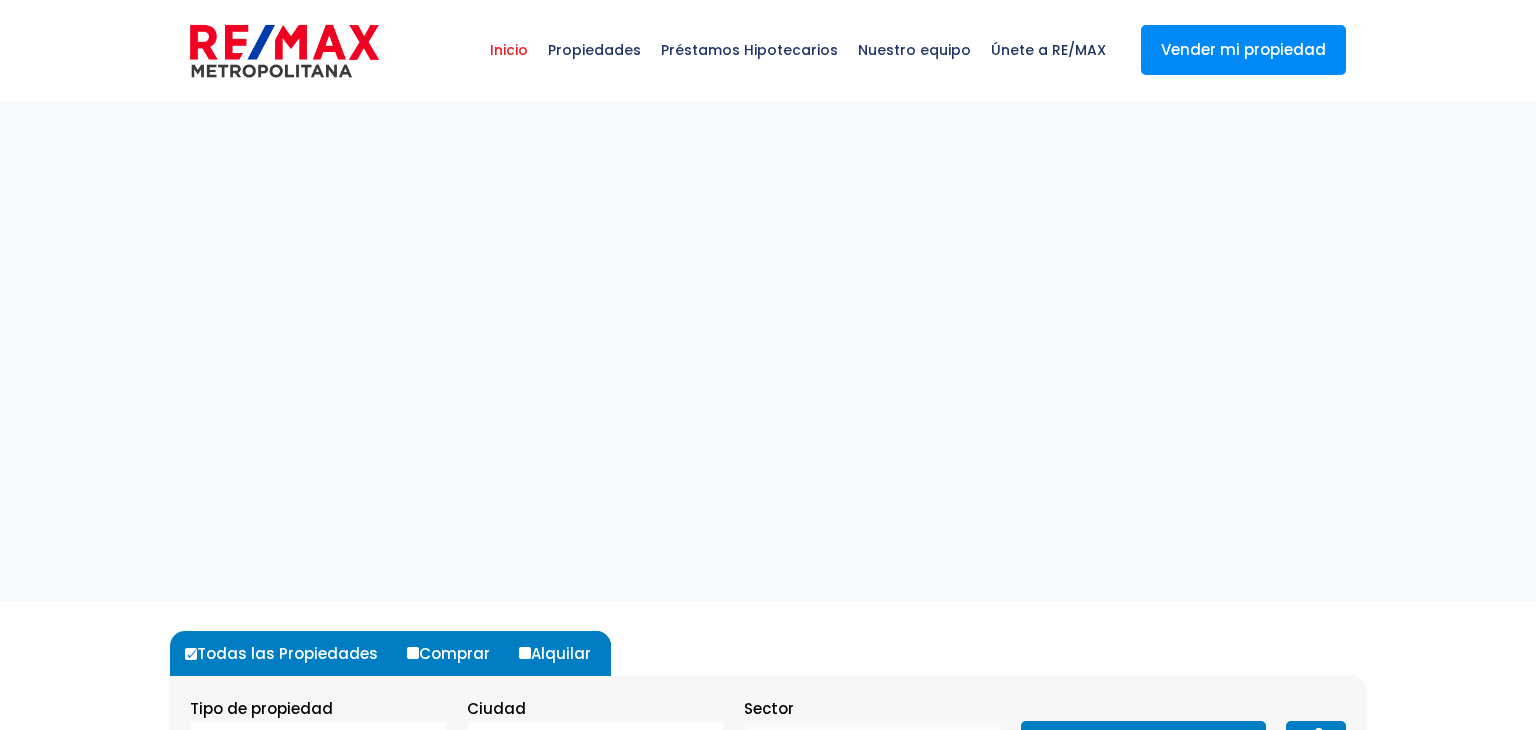 select 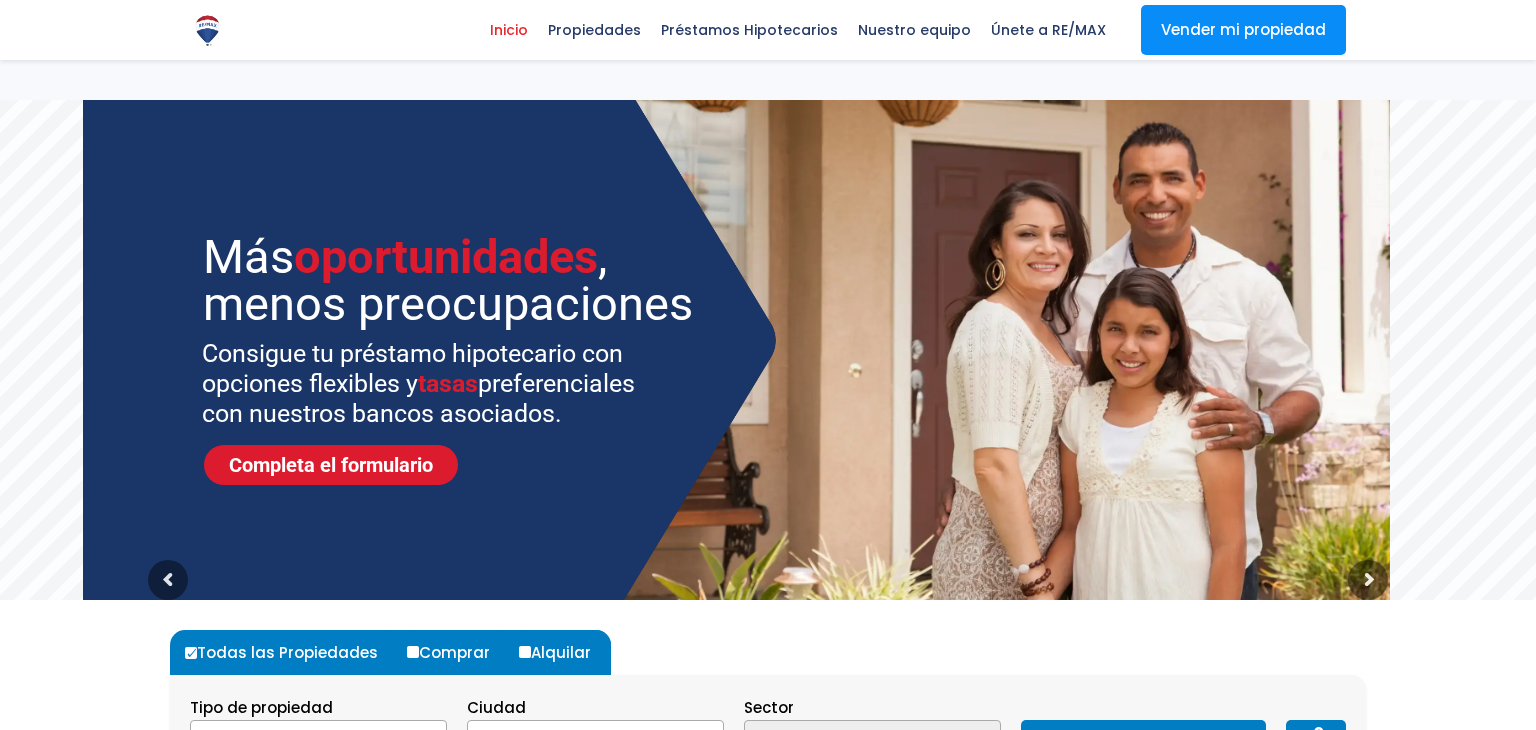 scroll, scrollTop: 441, scrollLeft: 0, axis: vertical 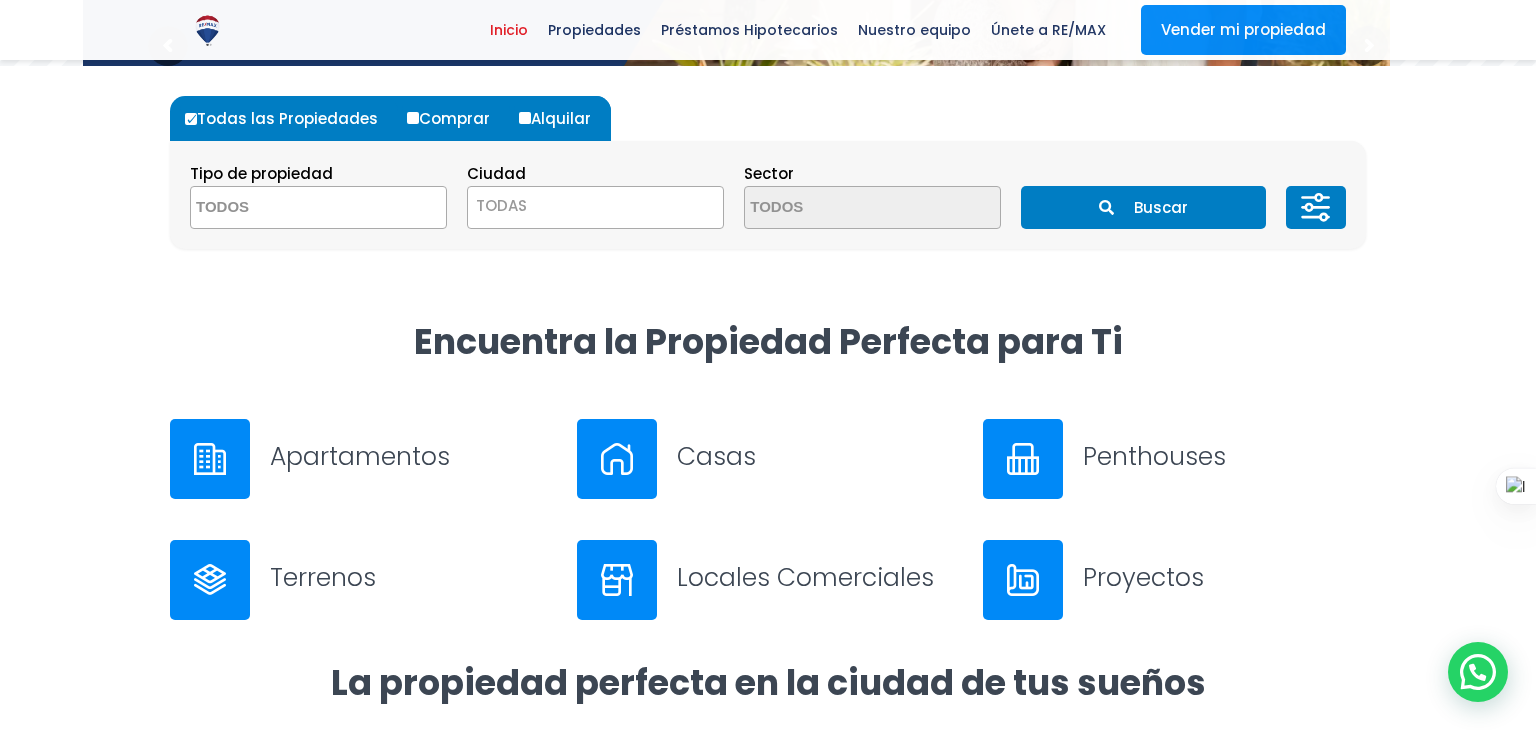 click on "Buscar" at bounding box center [1143, 207] 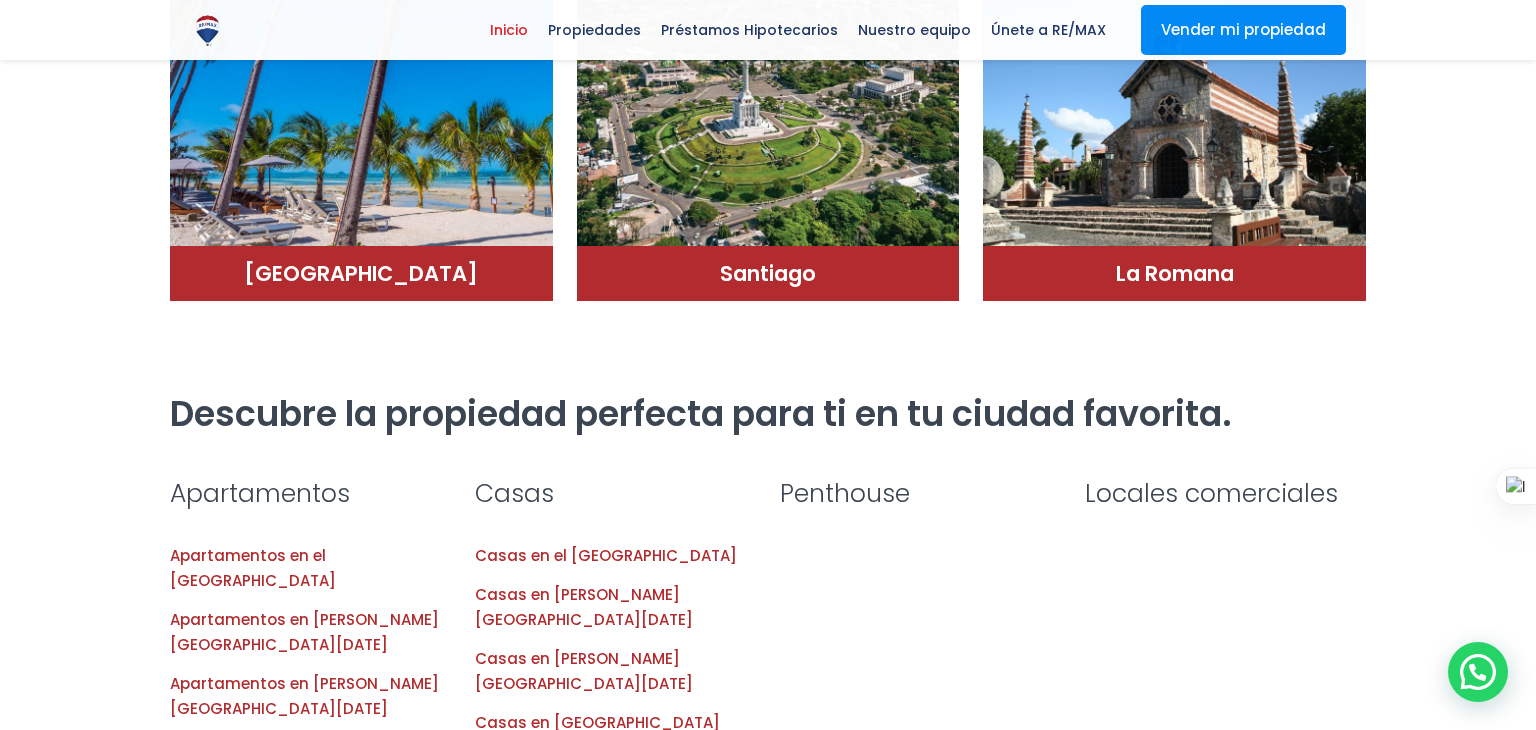 scroll, scrollTop: 1746, scrollLeft: 0, axis: vertical 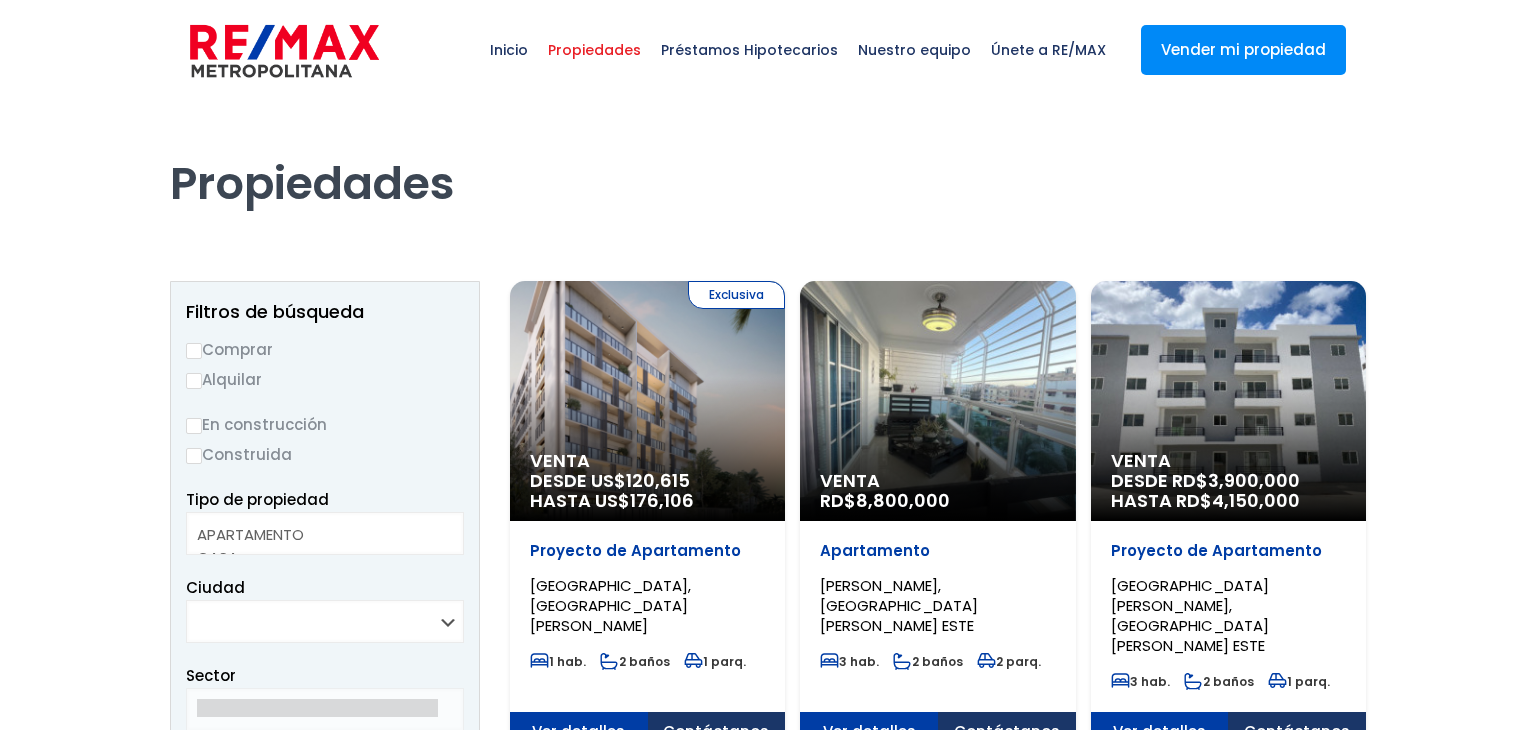 select 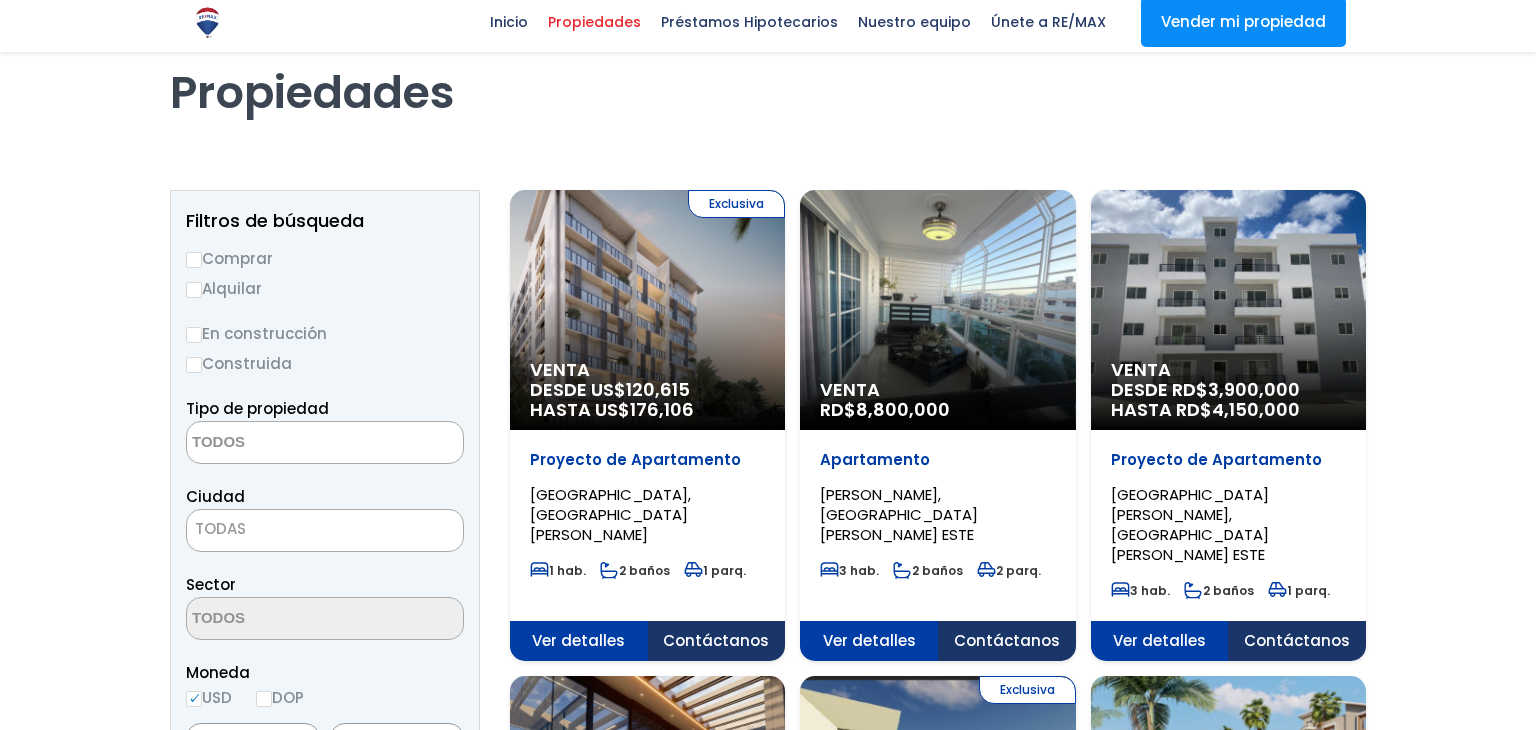 scroll, scrollTop: 0, scrollLeft: 0, axis: both 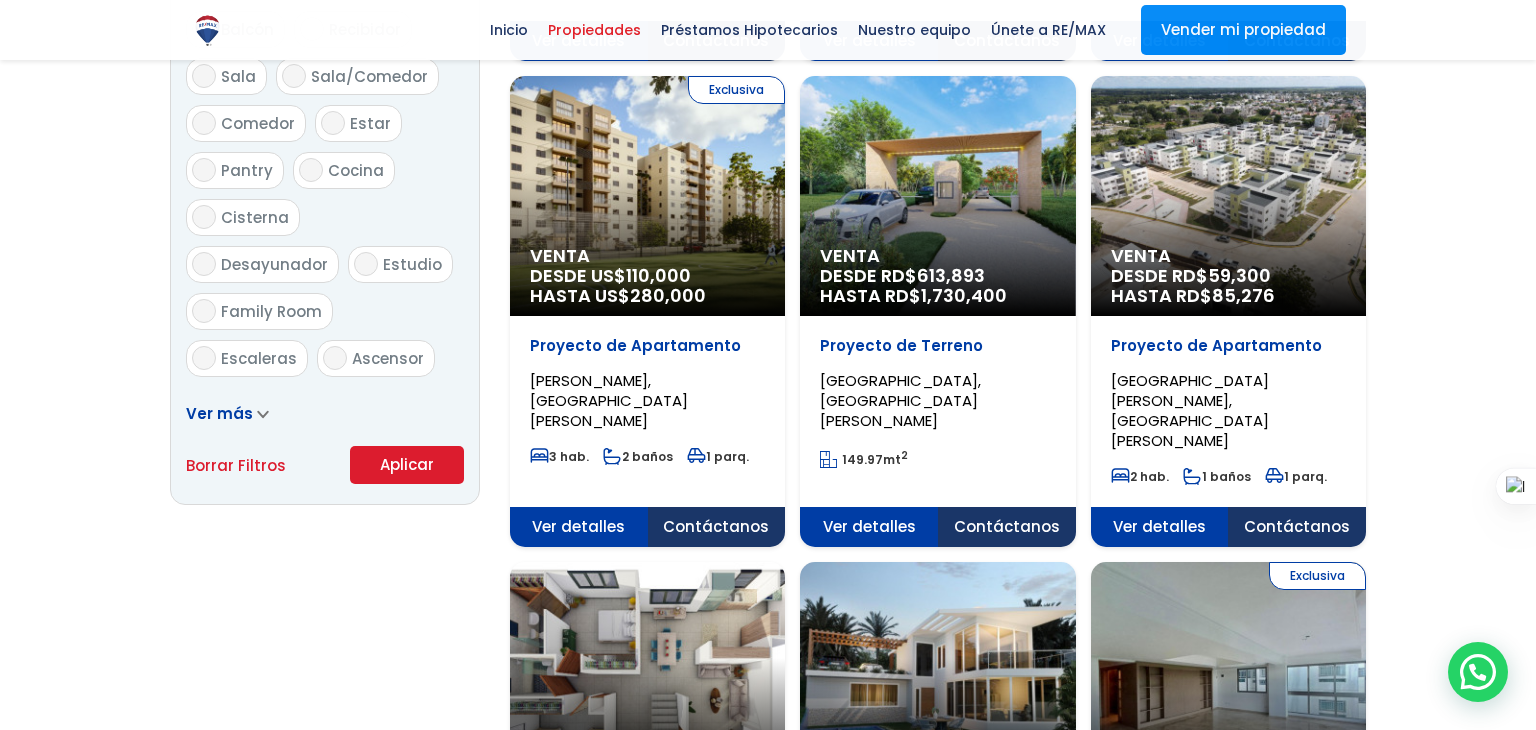 click on "Ver más" at bounding box center (219, 413) 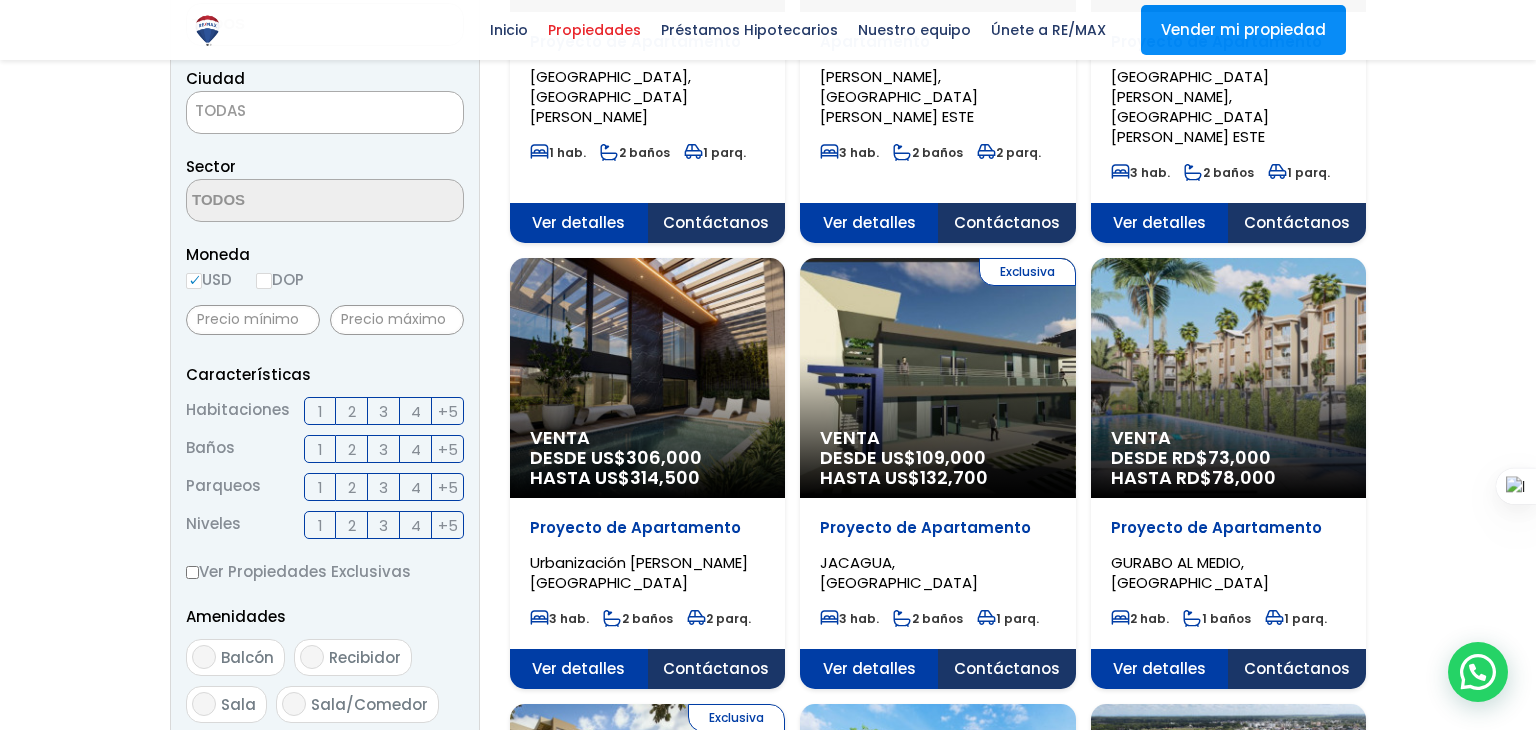 scroll, scrollTop: 514, scrollLeft: 0, axis: vertical 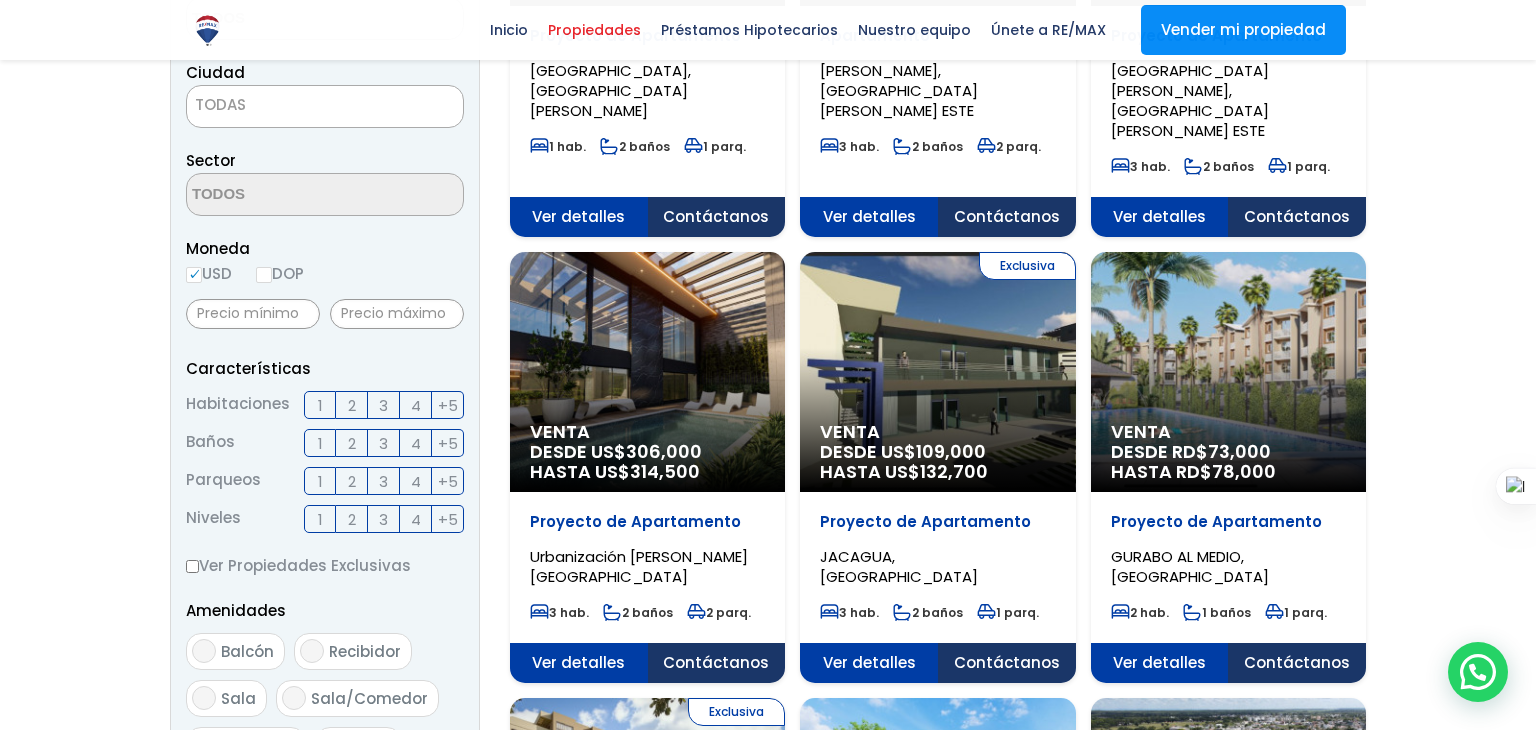 click on "DOP" at bounding box center (264, 275) 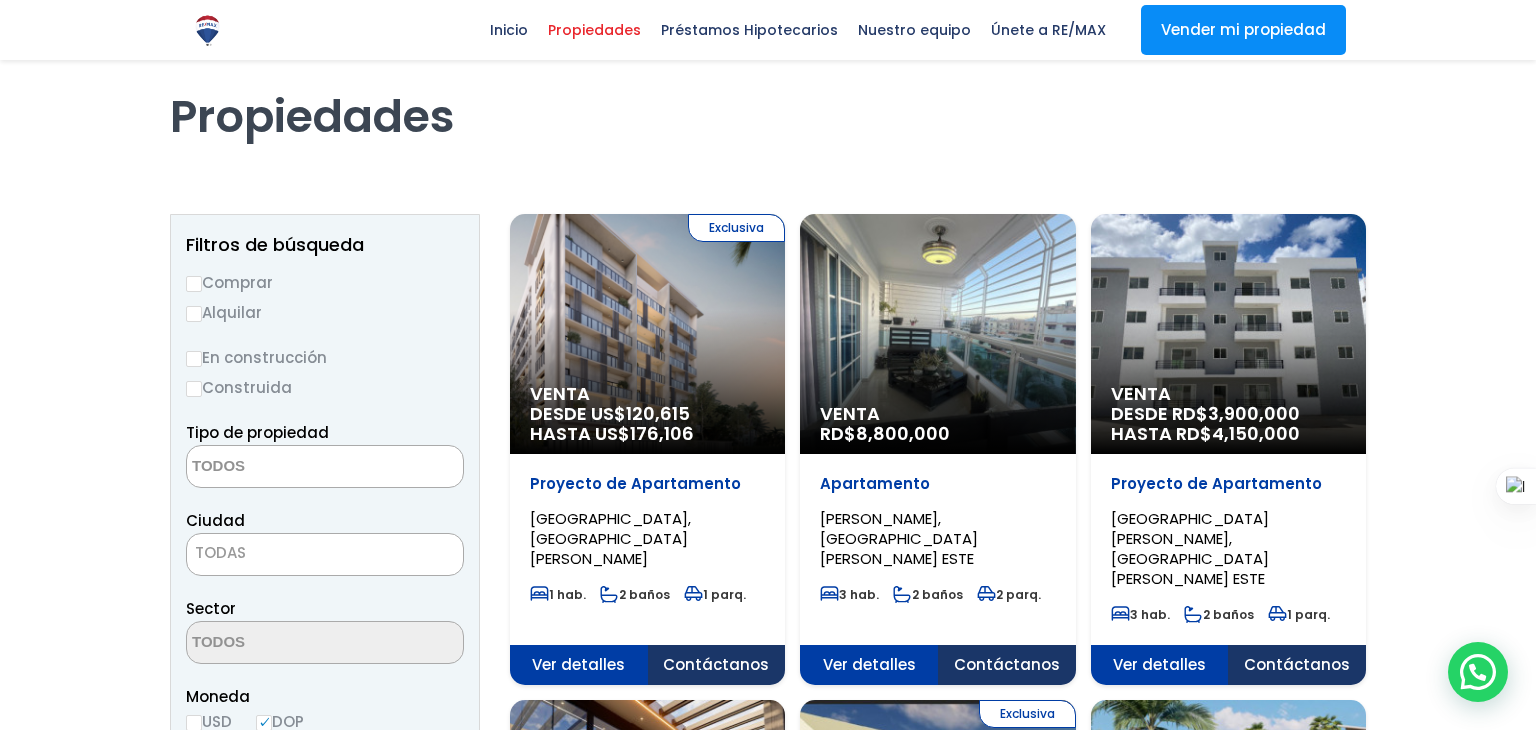 scroll, scrollTop: 55, scrollLeft: 0, axis: vertical 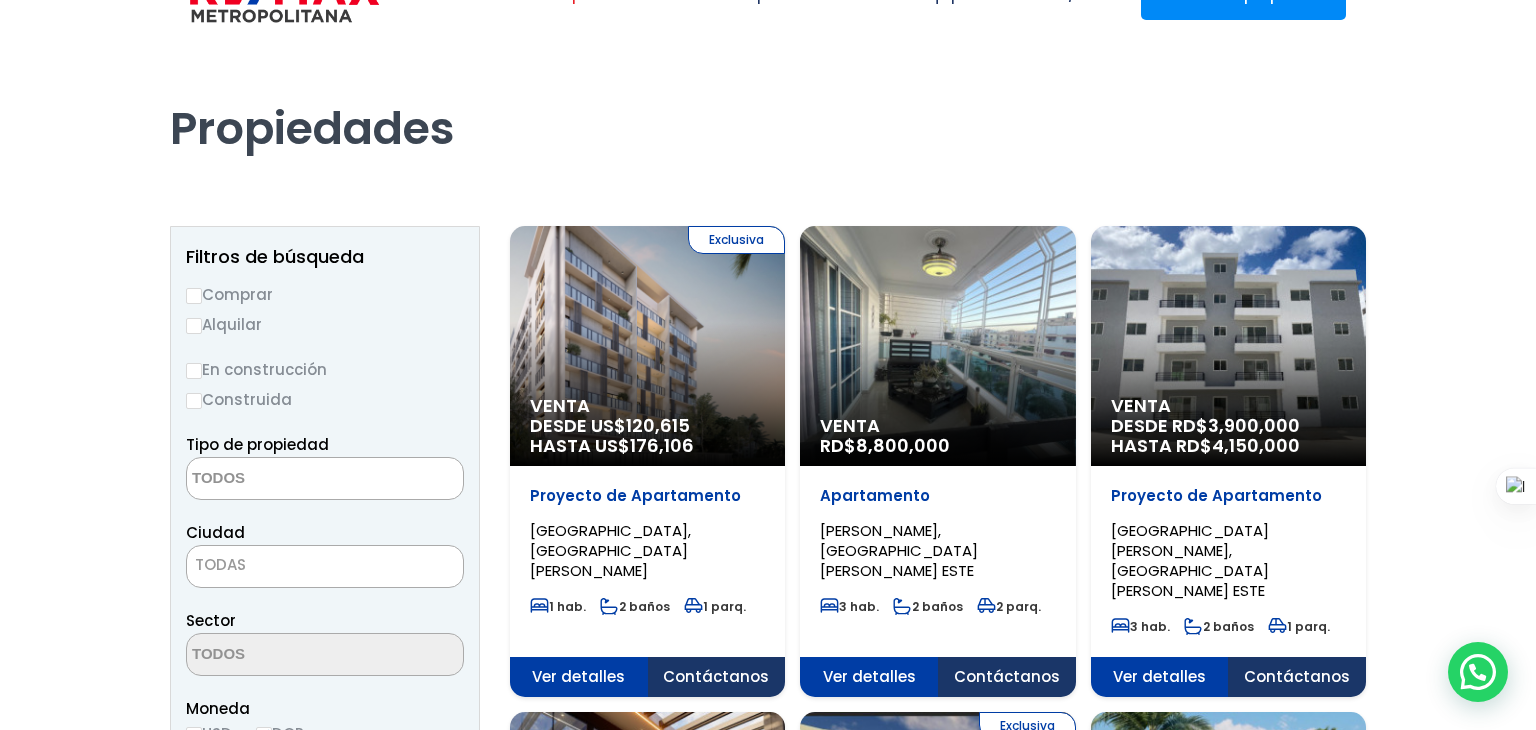 click on "Comprar" at bounding box center [194, 296] 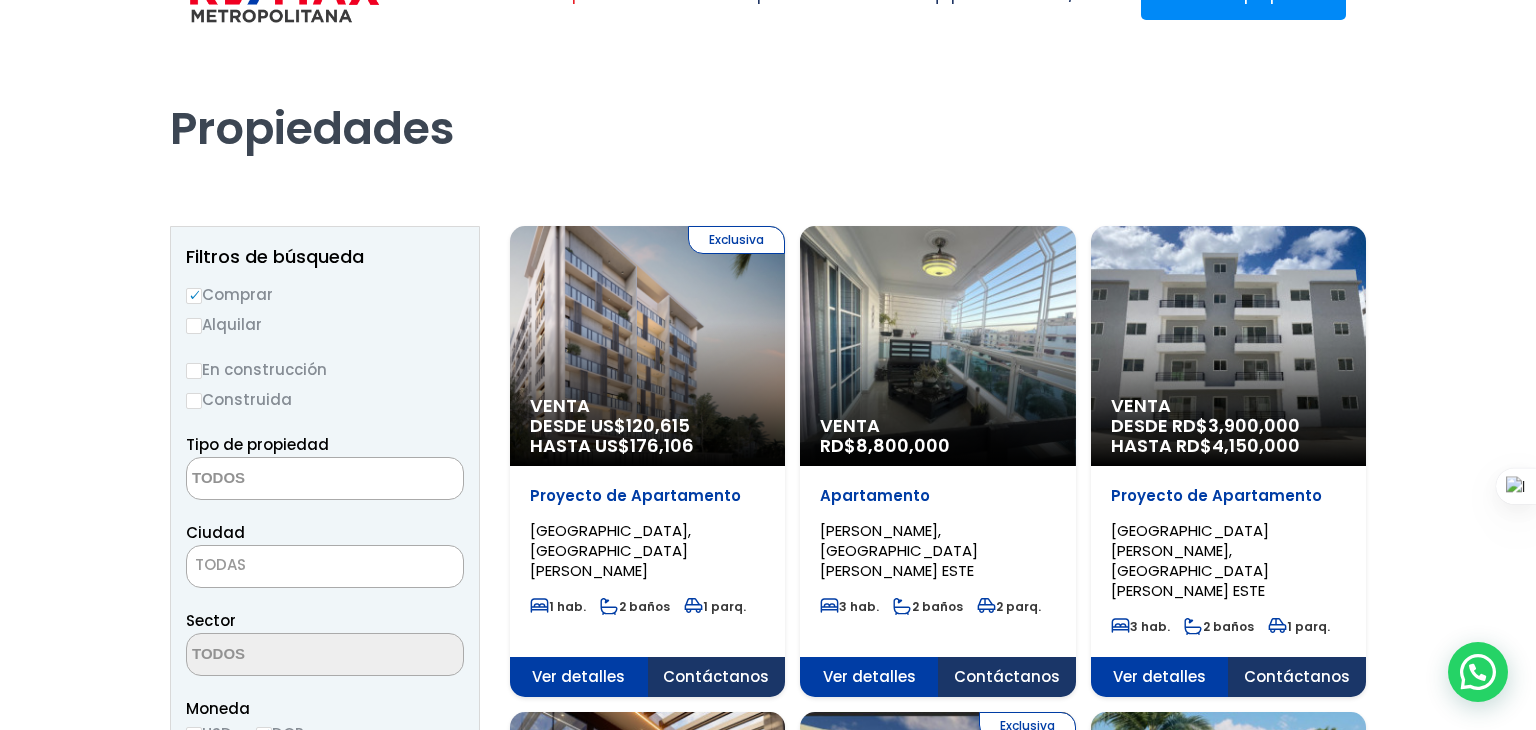 click at bounding box center [284, 479] 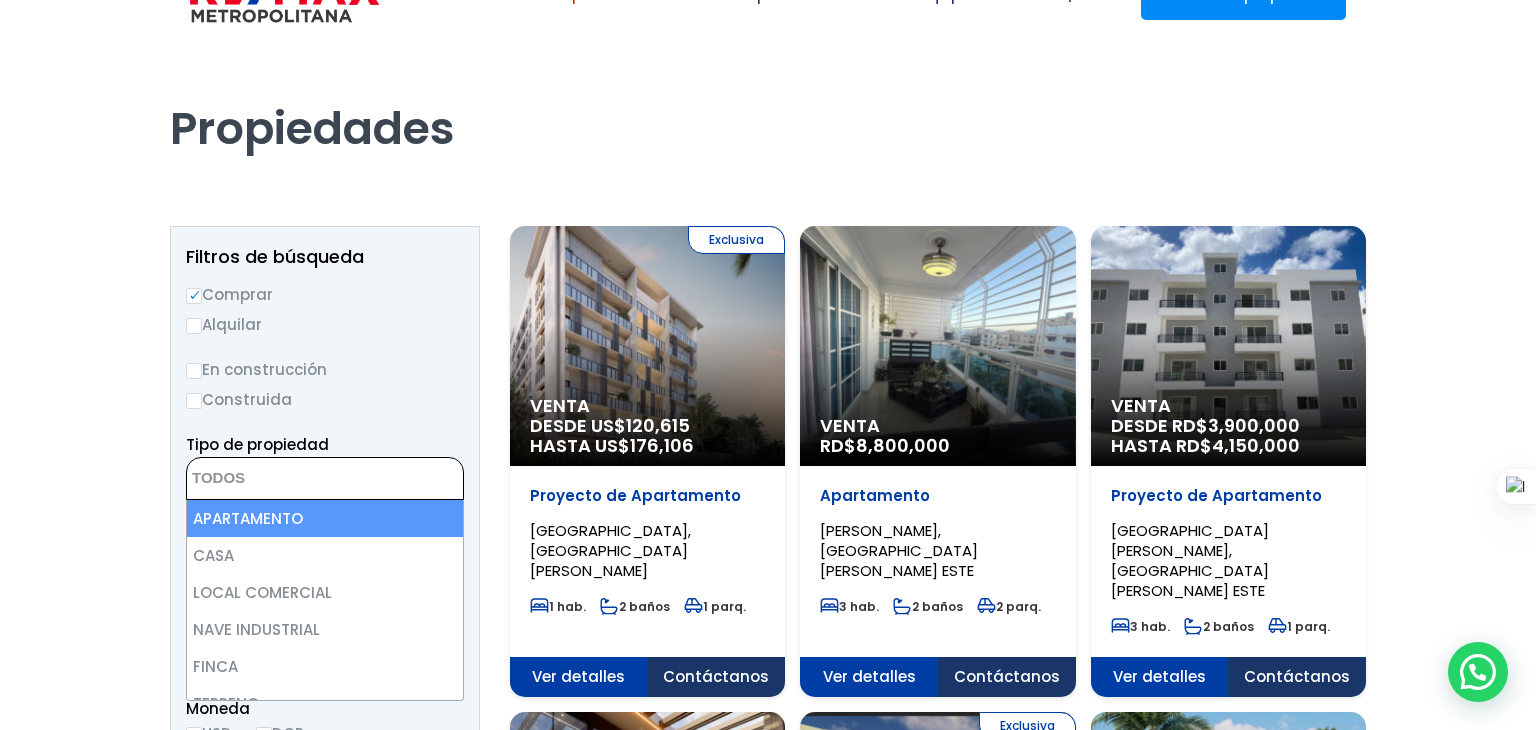 select on "apartment" 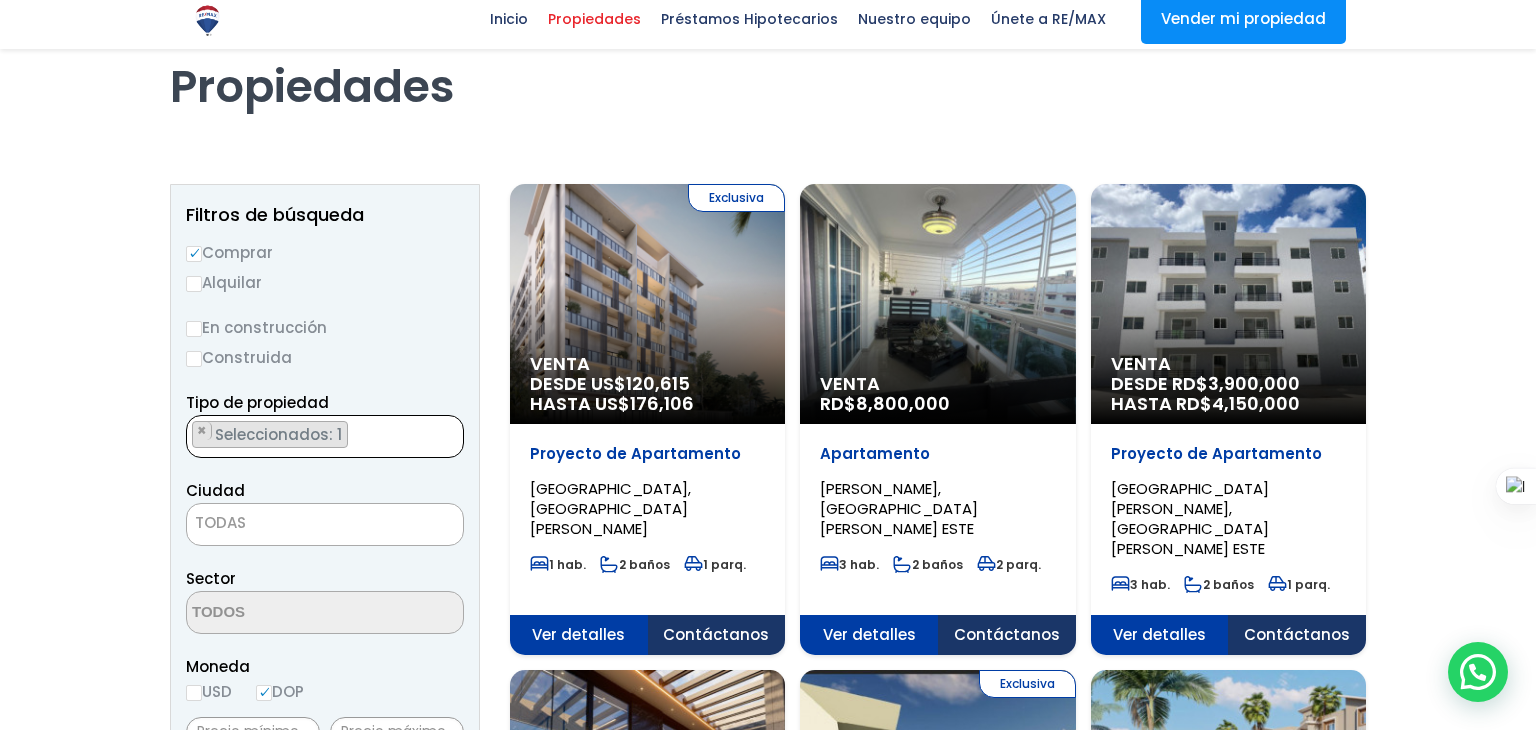 scroll, scrollTop: 114, scrollLeft: 0, axis: vertical 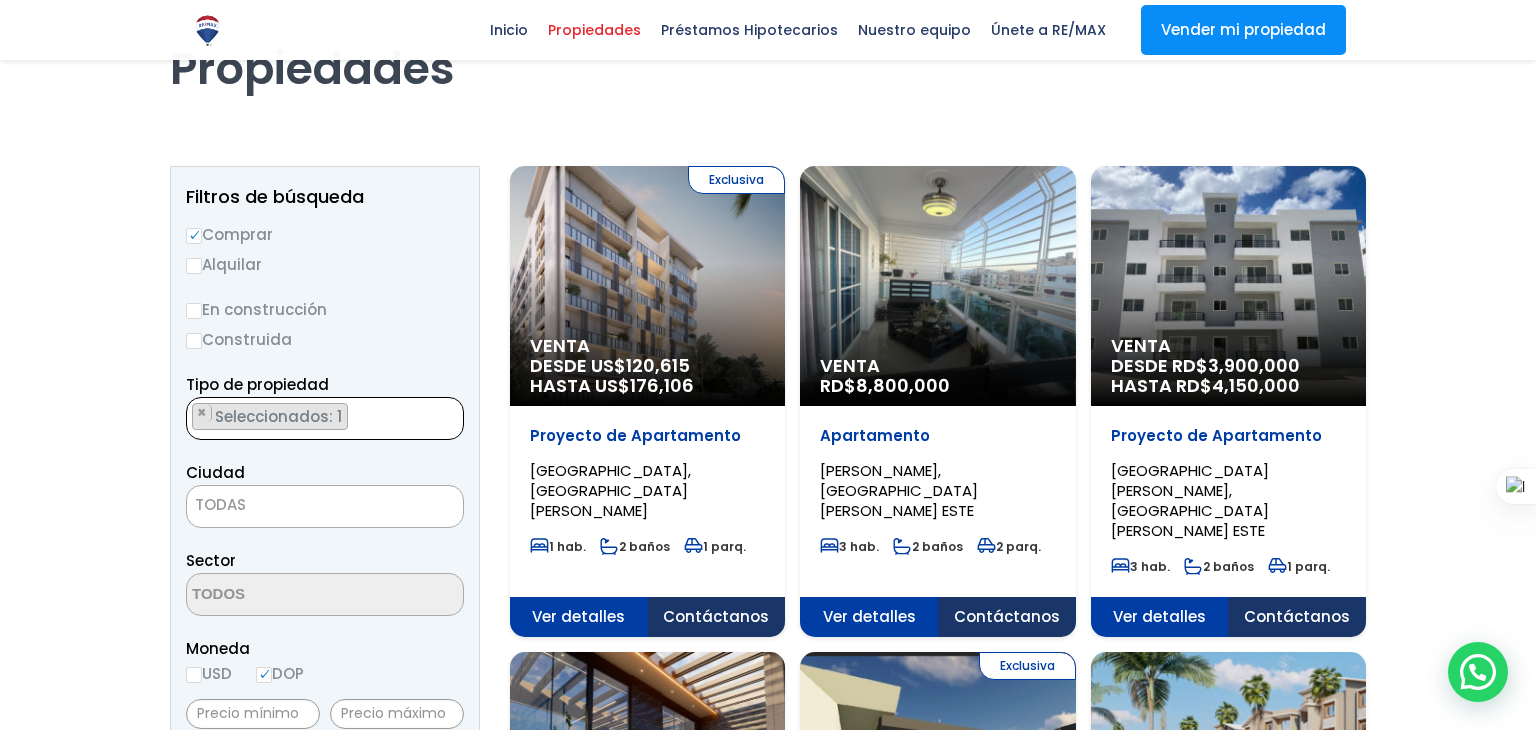 click on "TODAS" at bounding box center (325, 505) 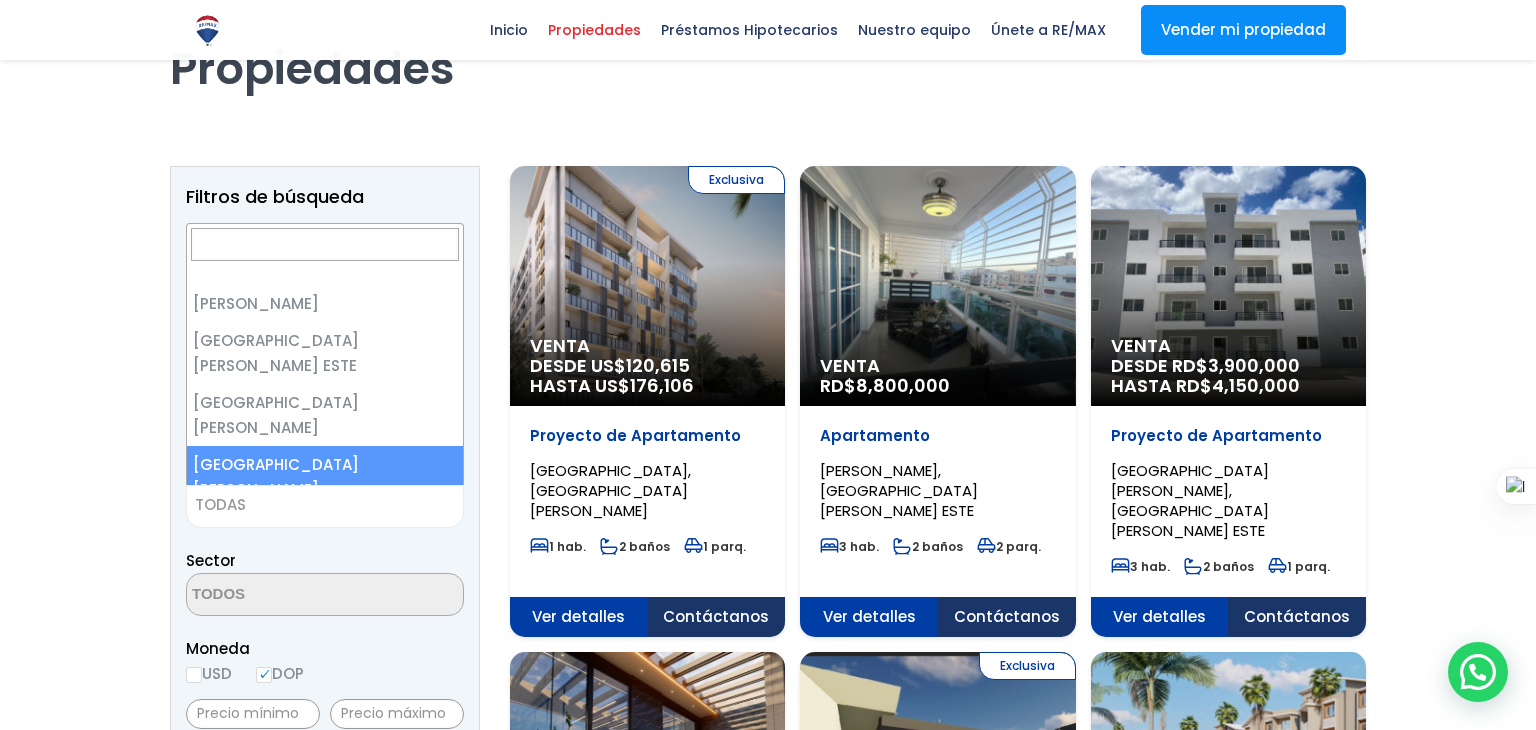 select on "150" 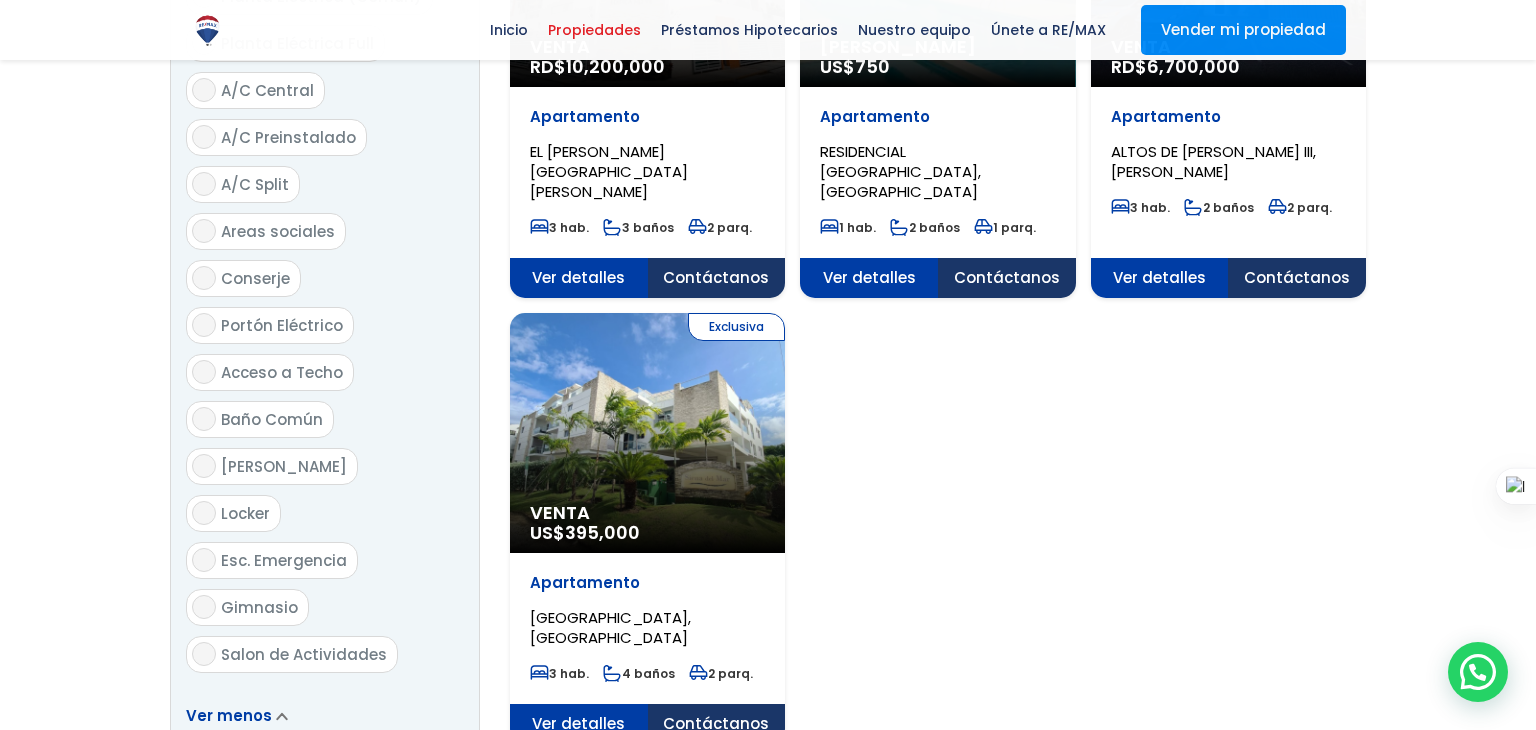 scroll, scrollTop: 2306, scrollLeft: 0, axis: vertical 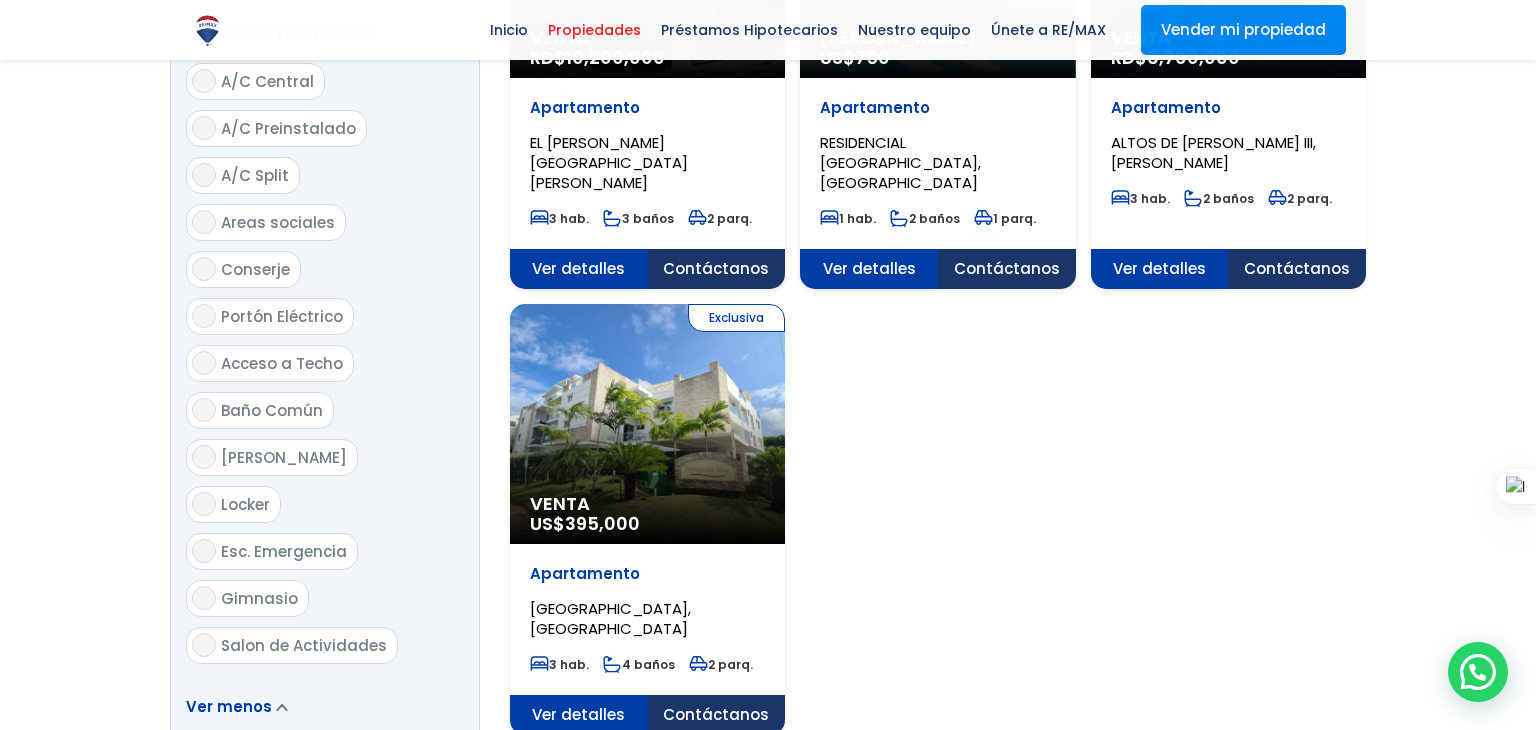 click on "Aplicar" at bounding box center [407, 758] 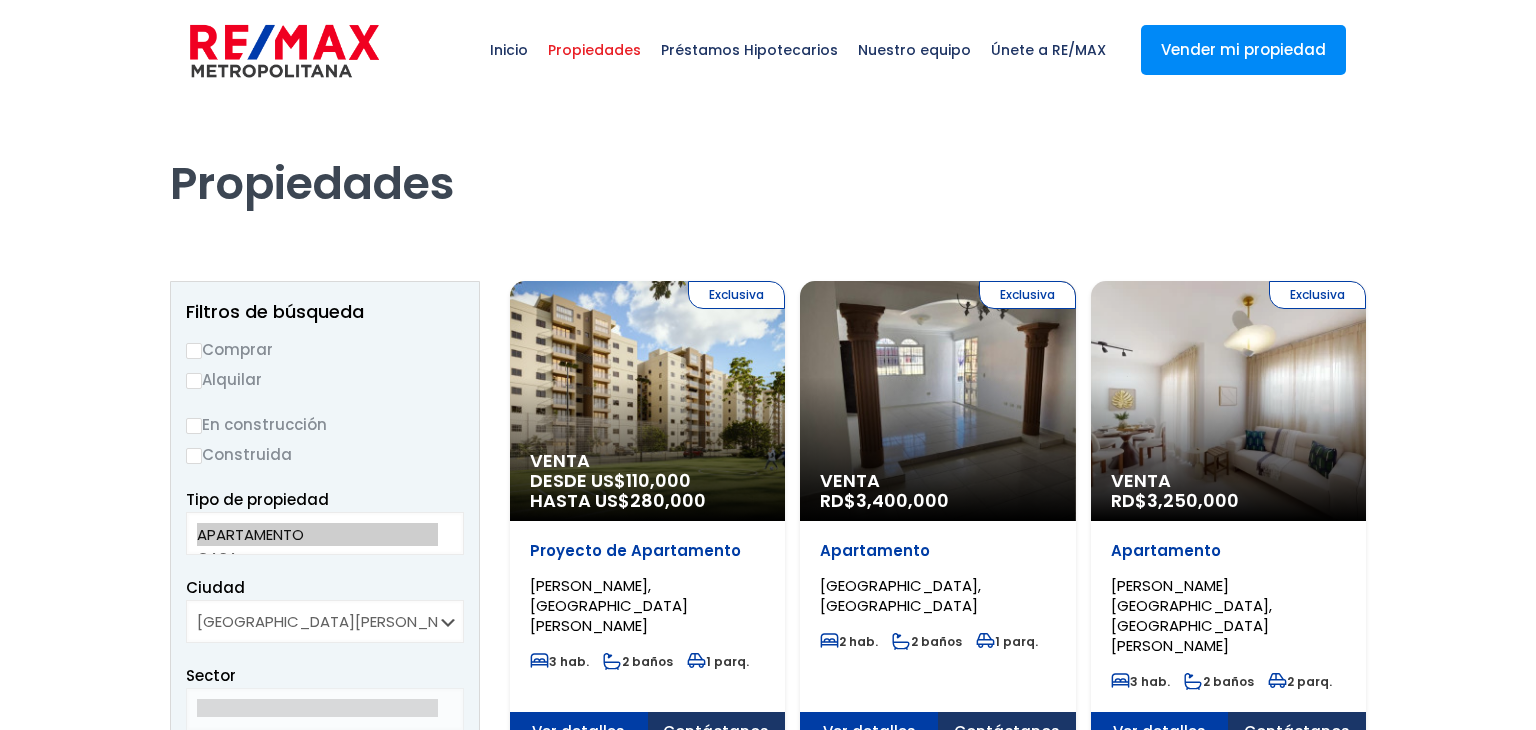 scroll, scrollTop: 0, scrollLeft: 0, axis: both 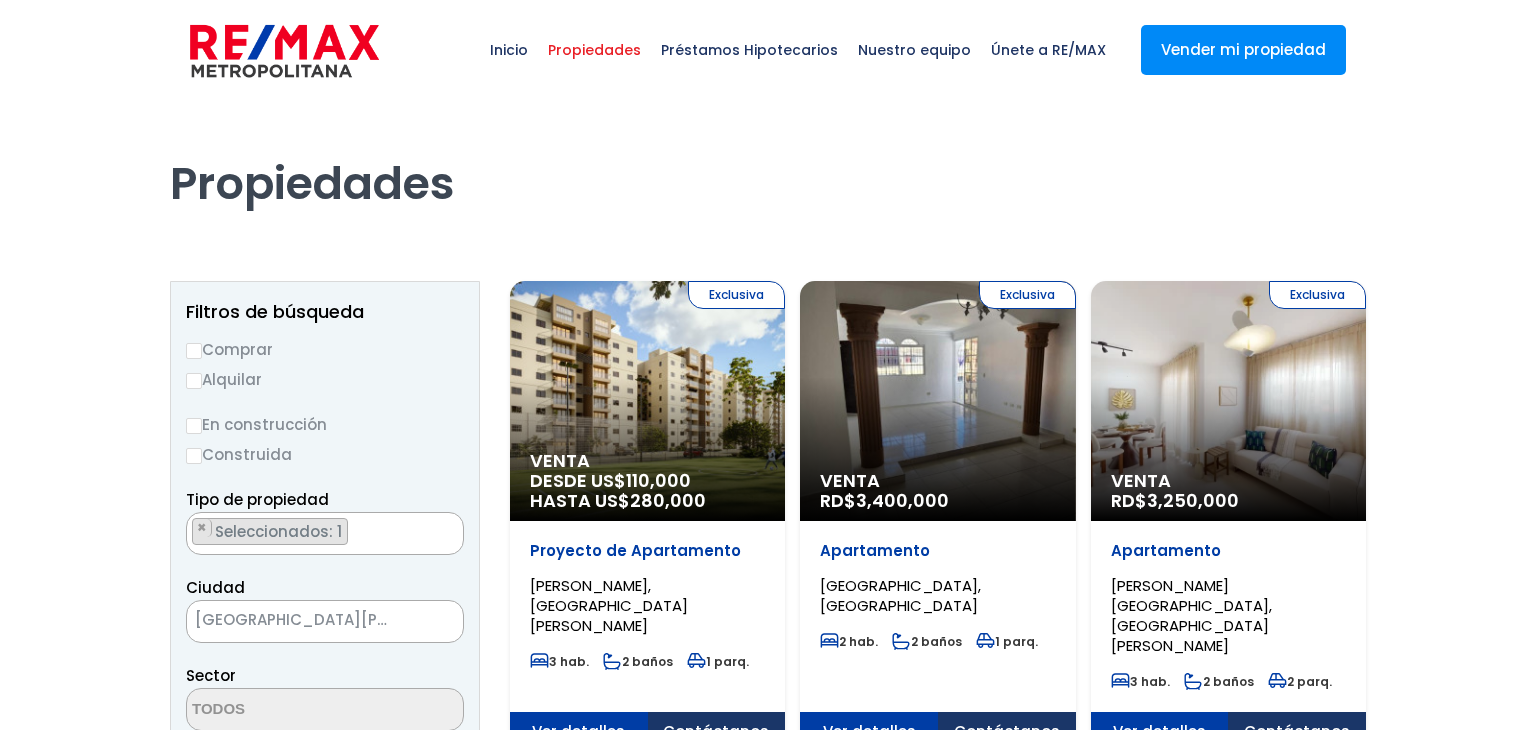 select 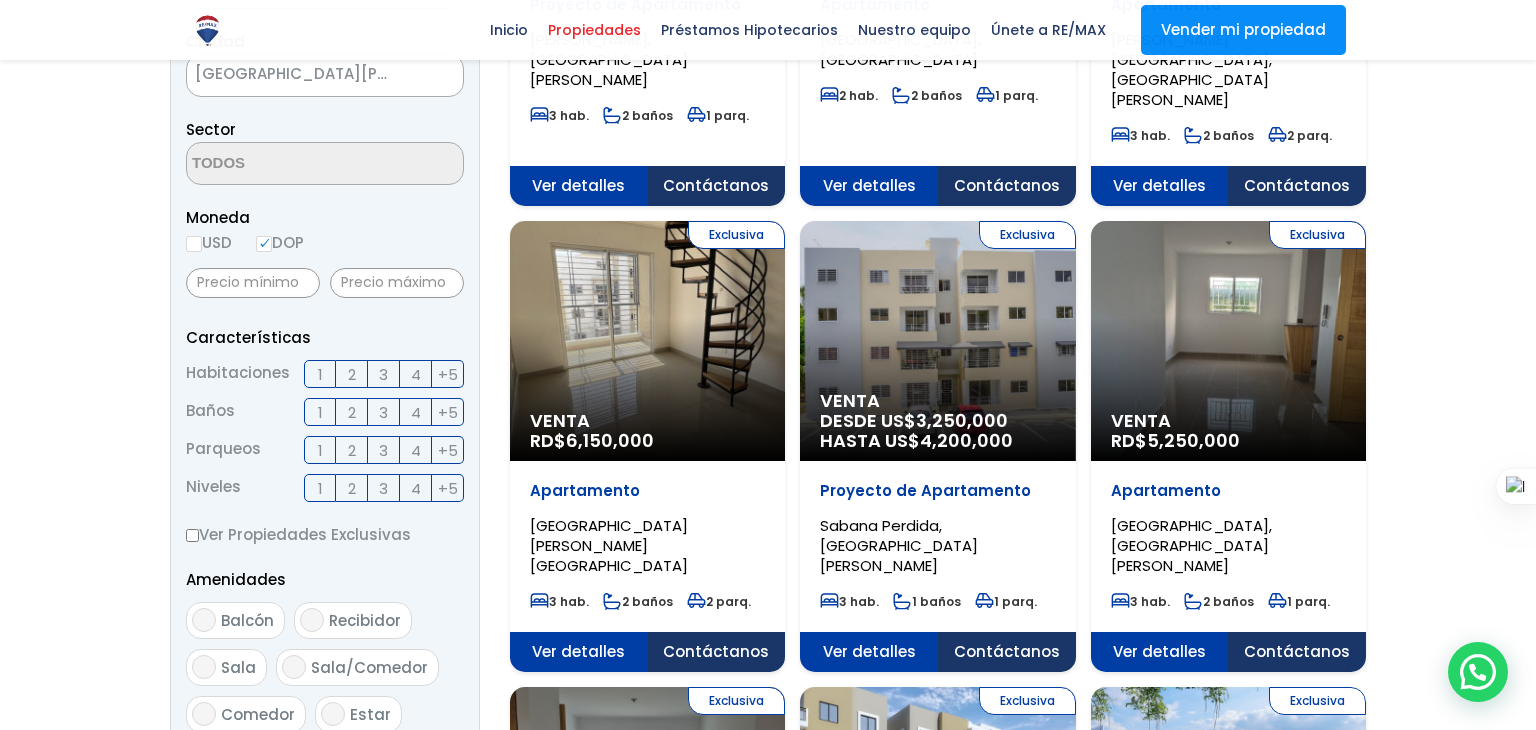 scroll, scrollTop: 544, scrollLeft: 0, axis: vertical 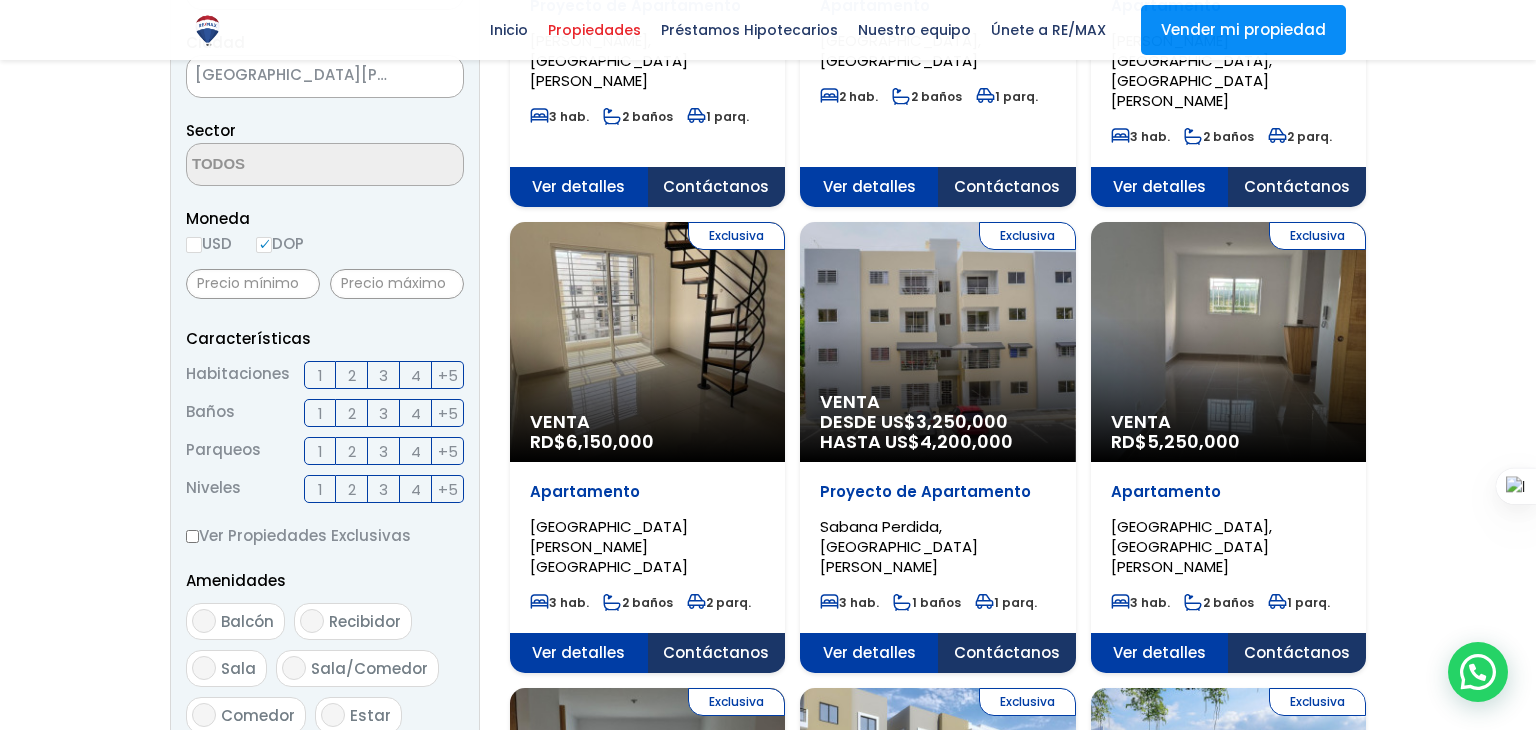 click on "[GEOGRAPHIC_DATA][PERSON_NAME]" at bounding box center (300, 75) 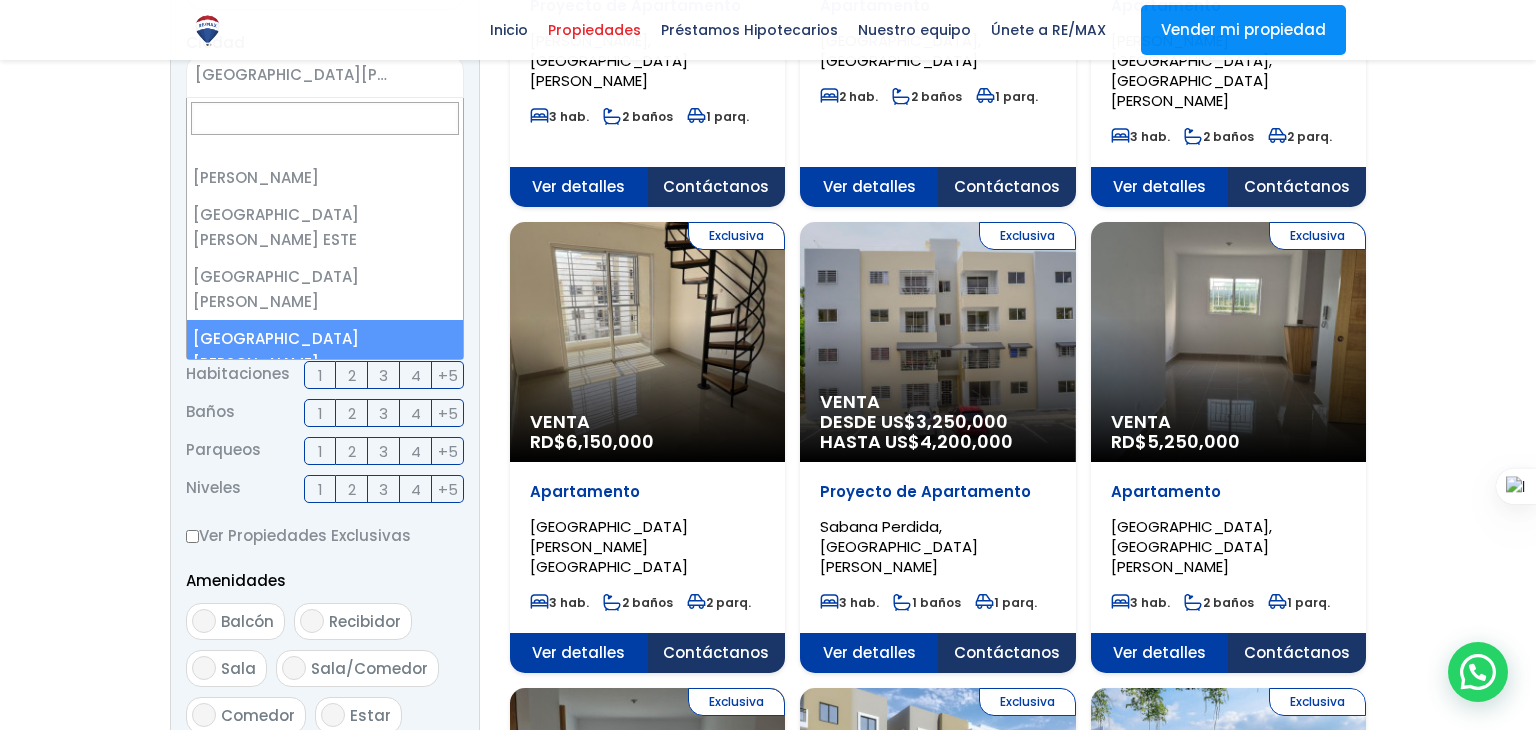 scroll, scrollTop: 531, scrollLeft: 0, axis: vertical 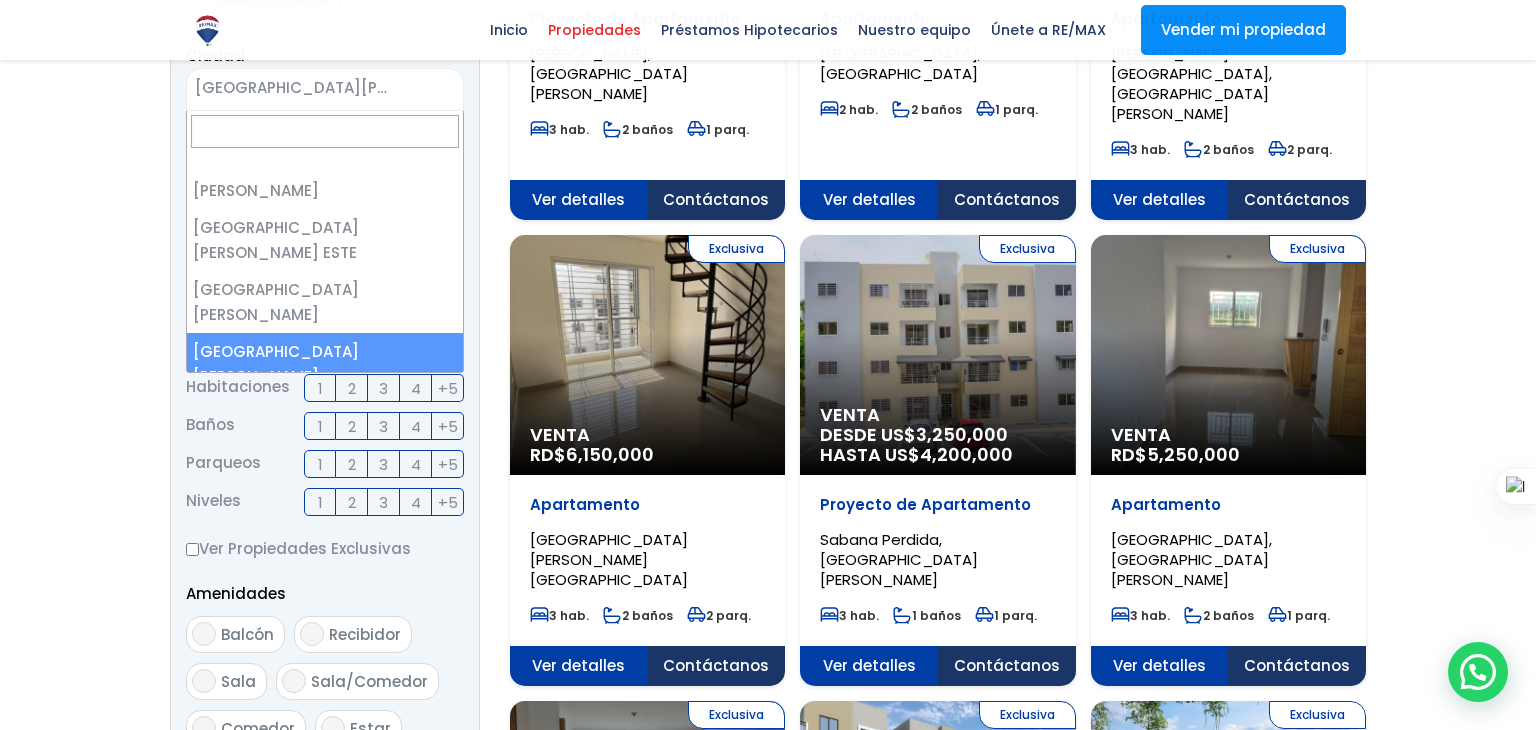 click at bounding box center [768, 1178] 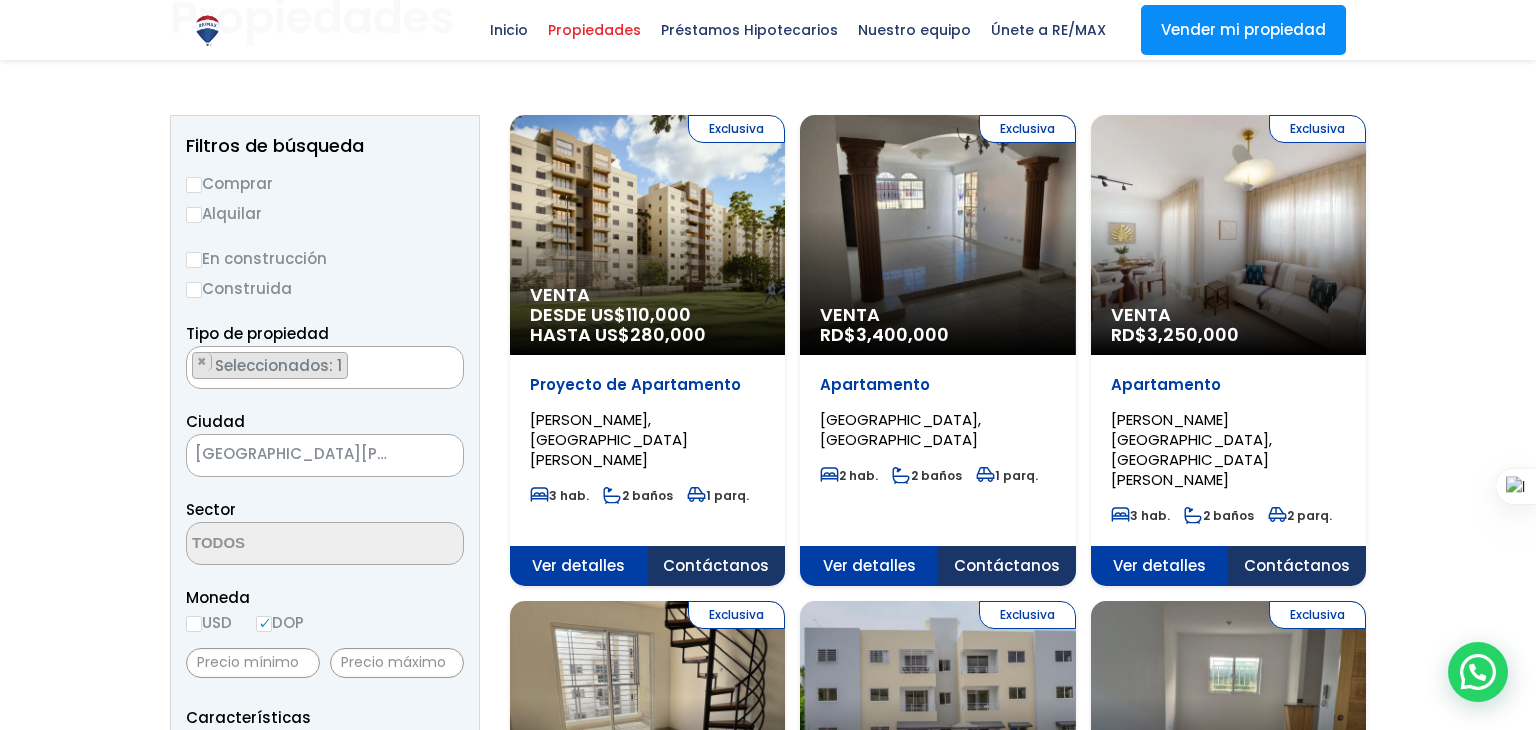 scroll, scrollTop: 168, scrollLeft: 0, axis: vertical 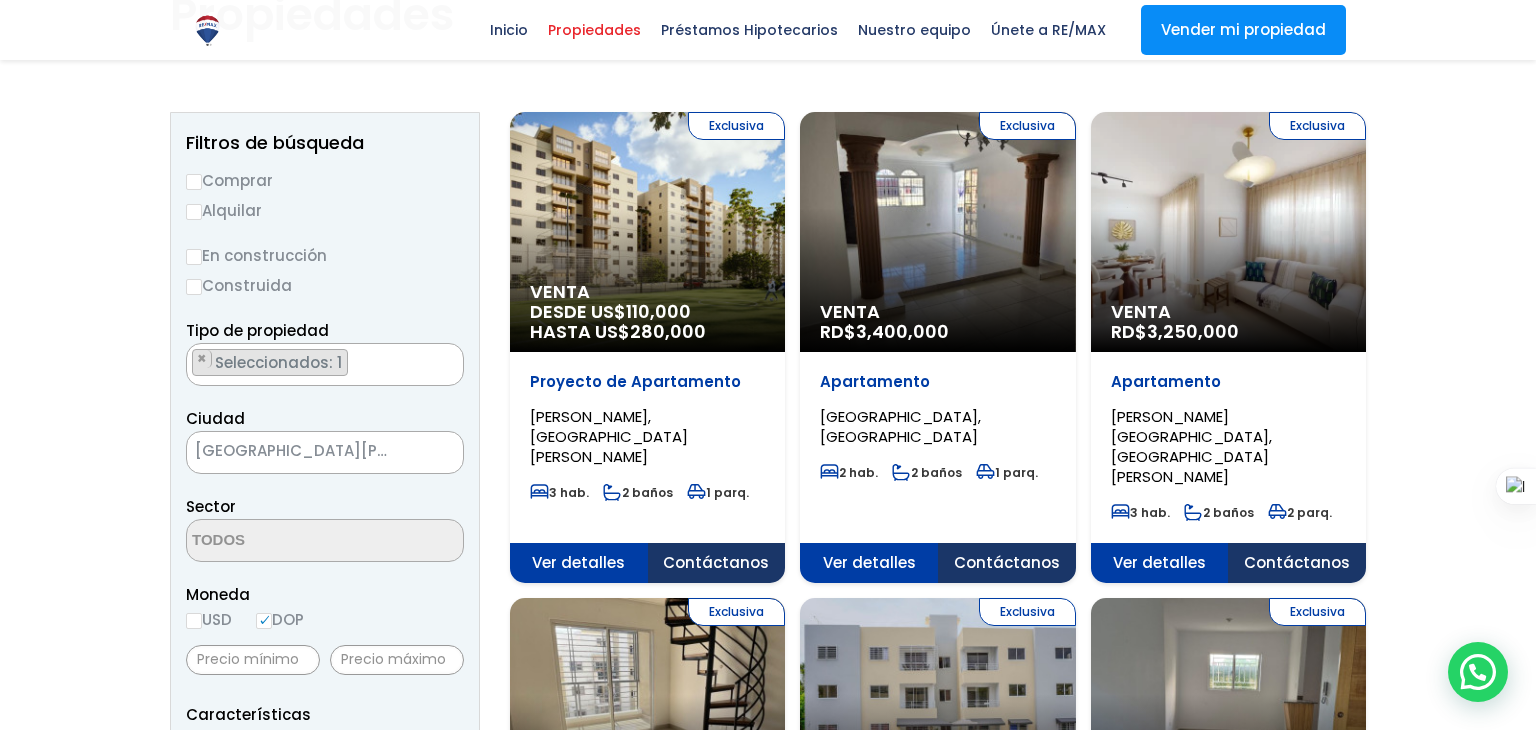 click on "Exclusiva
Venta
RD$  3,250,000" at bounding box center (647, 232) 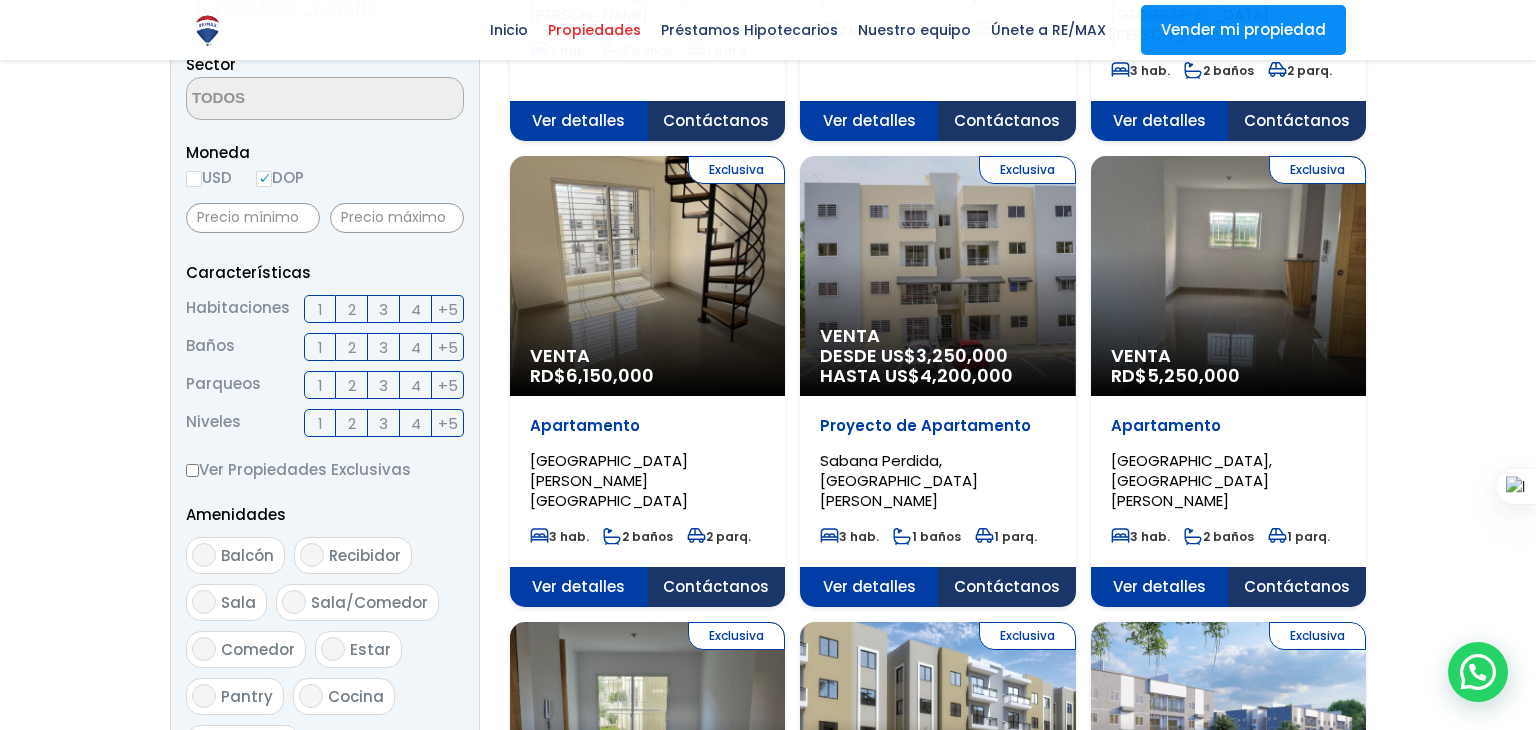 scroll, scrollTop: 612, scrollLeft: 0, axis: vertical 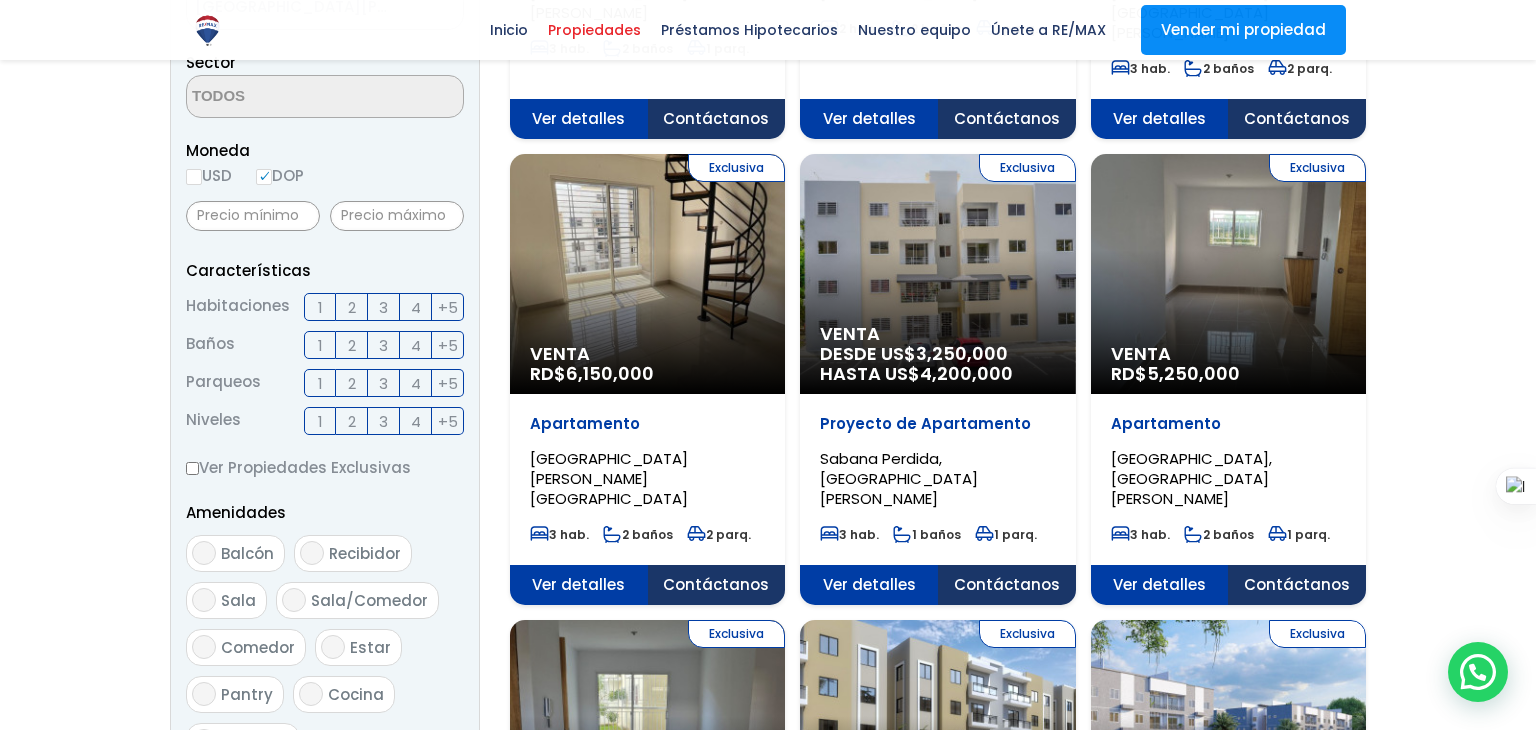 click on "Propiedades
Todas las Propiedades
Comprar
Alquilar
Tipo de propiedad
APARTAMENTO
CASA
LOCAL COMERCIAL
NAVE INDUSTRIAL
FINCA
TERRENO
NEGOCIO
EDIFICIO
TURíSTICO HOTEL CASA O SOLAR PROYECTO × ×" at bounding box center (768, 1097) 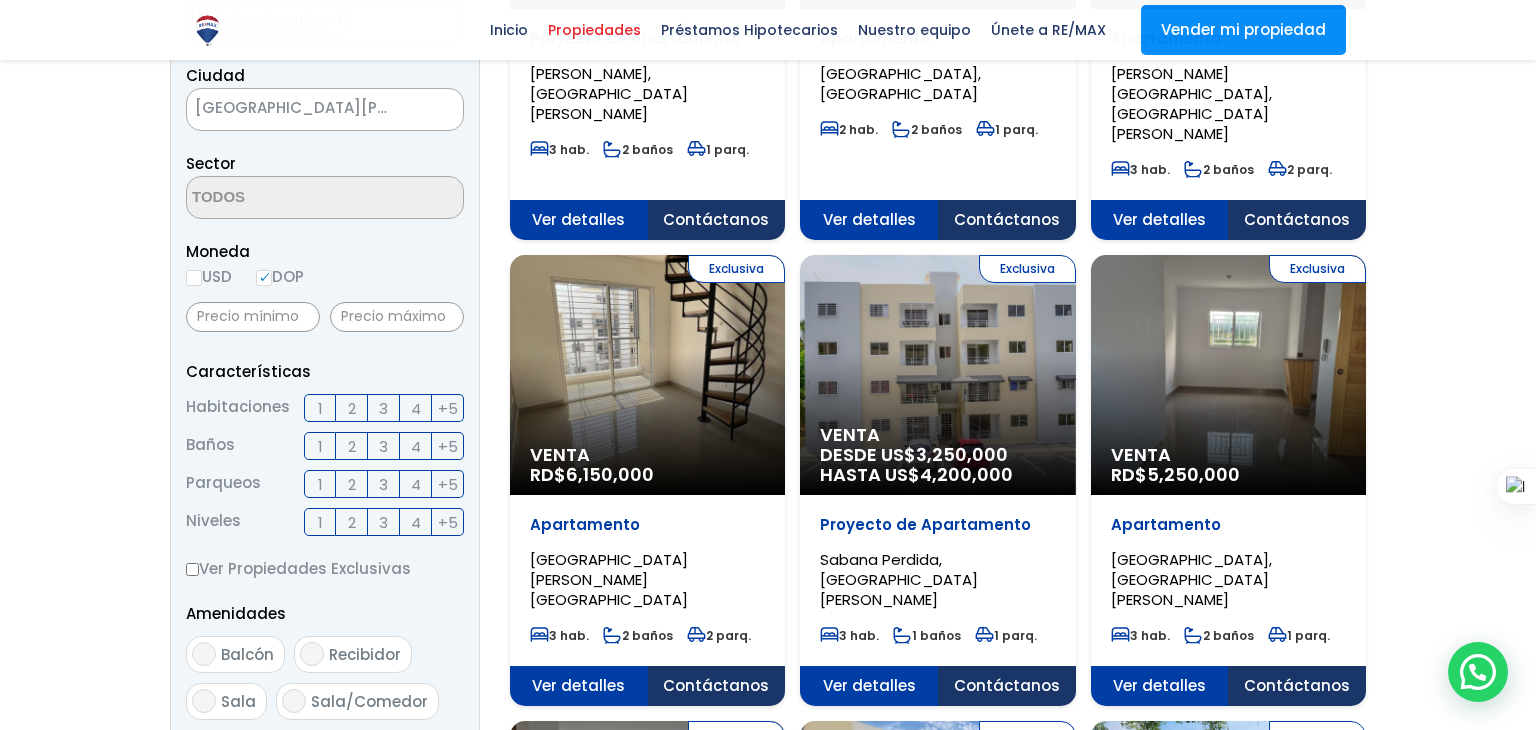 scroll, scrollTop: 512, scrollLeft: 0, axis: vertical 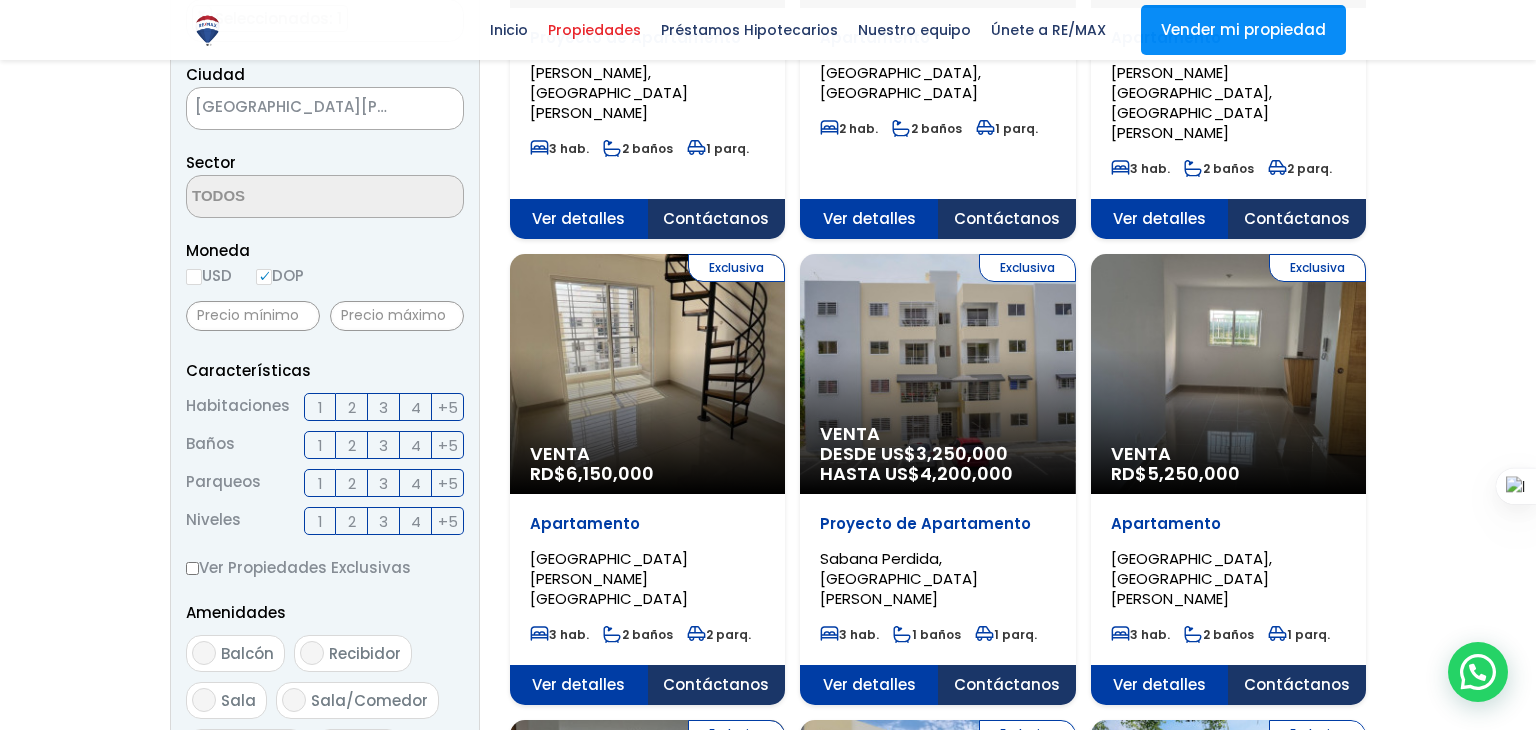 click on "3" at bounding box center [384, 407] 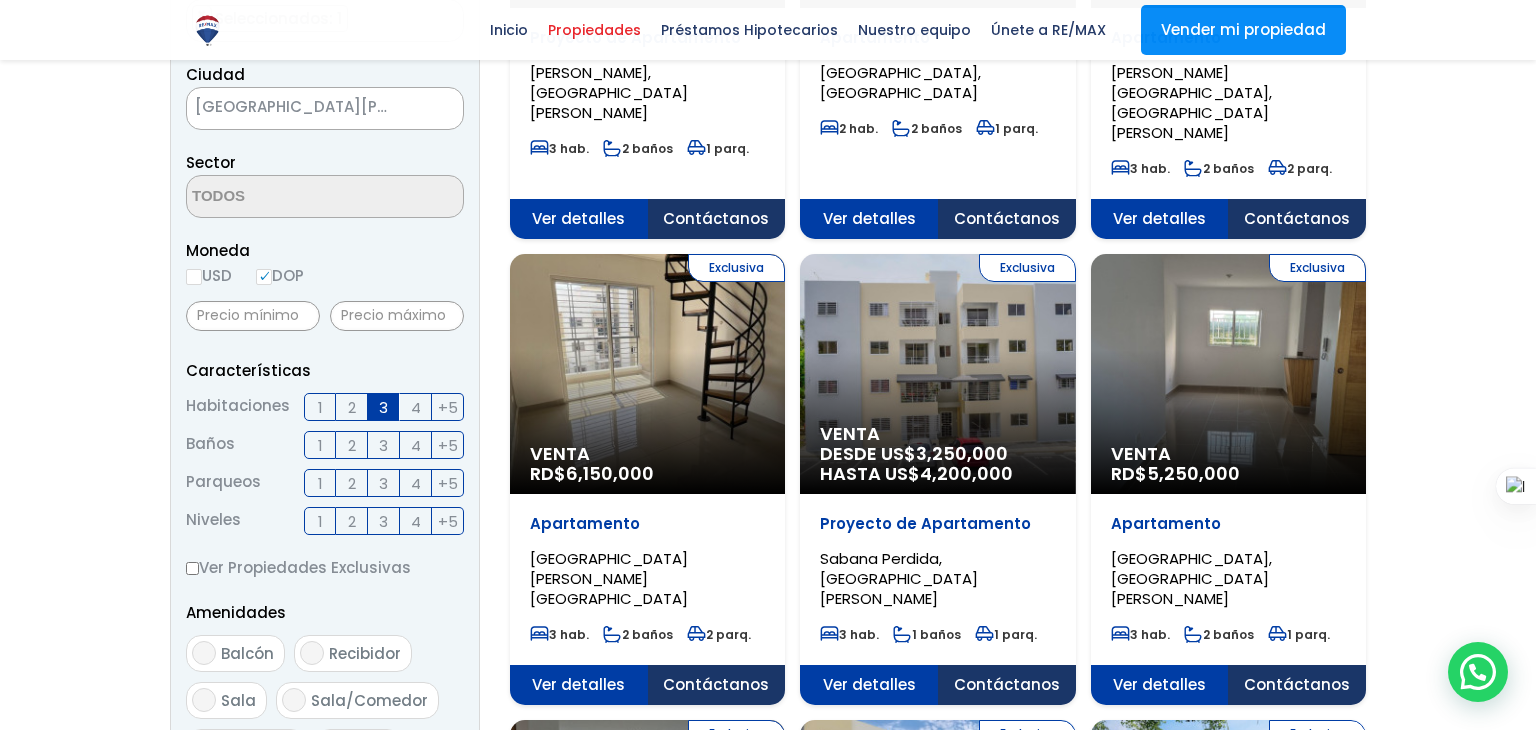 click on "2" at bounding box center (352, 445) 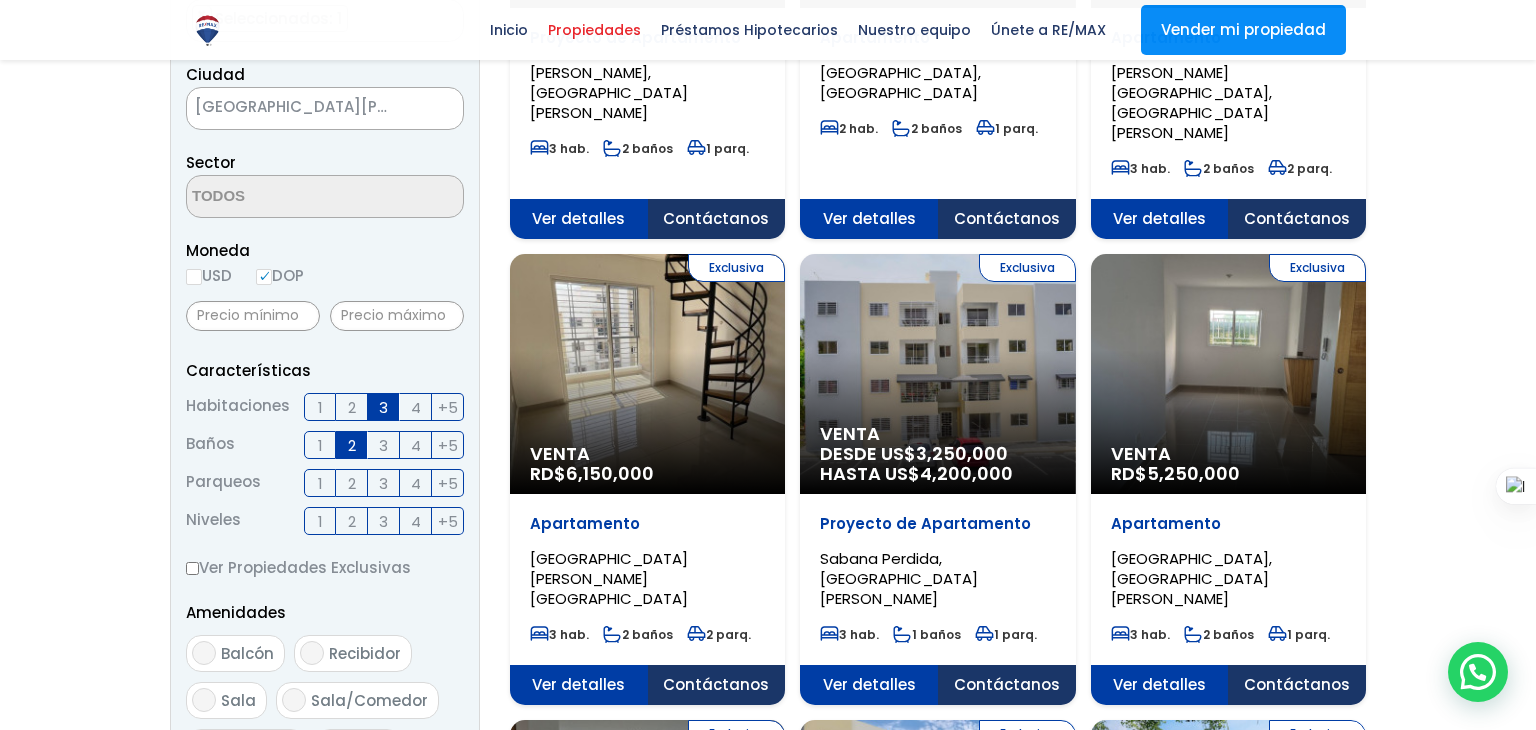 click on "1" at bounding box center [320, 483] 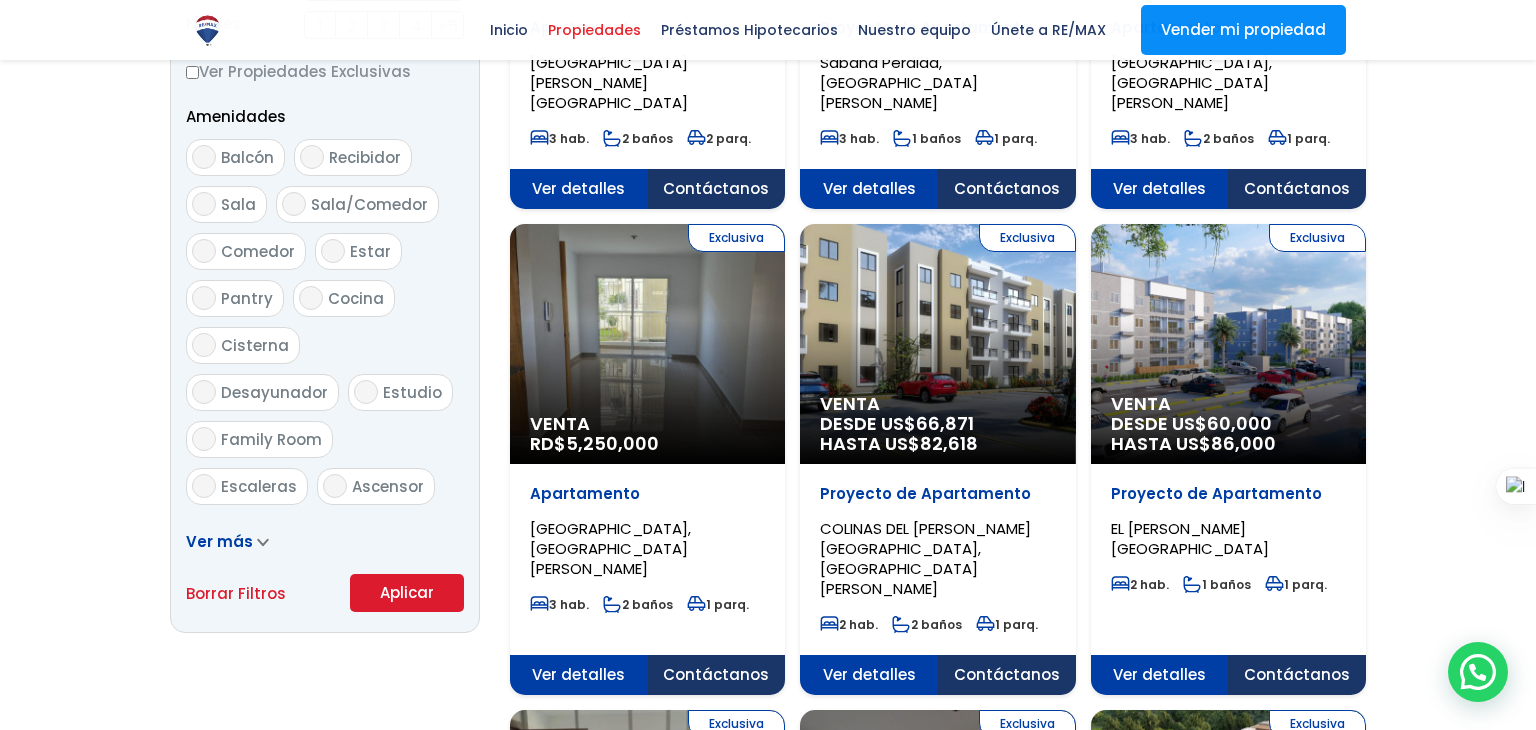 scroll, scrollTop: 1020, scrollLeft: 0, axis: vertical 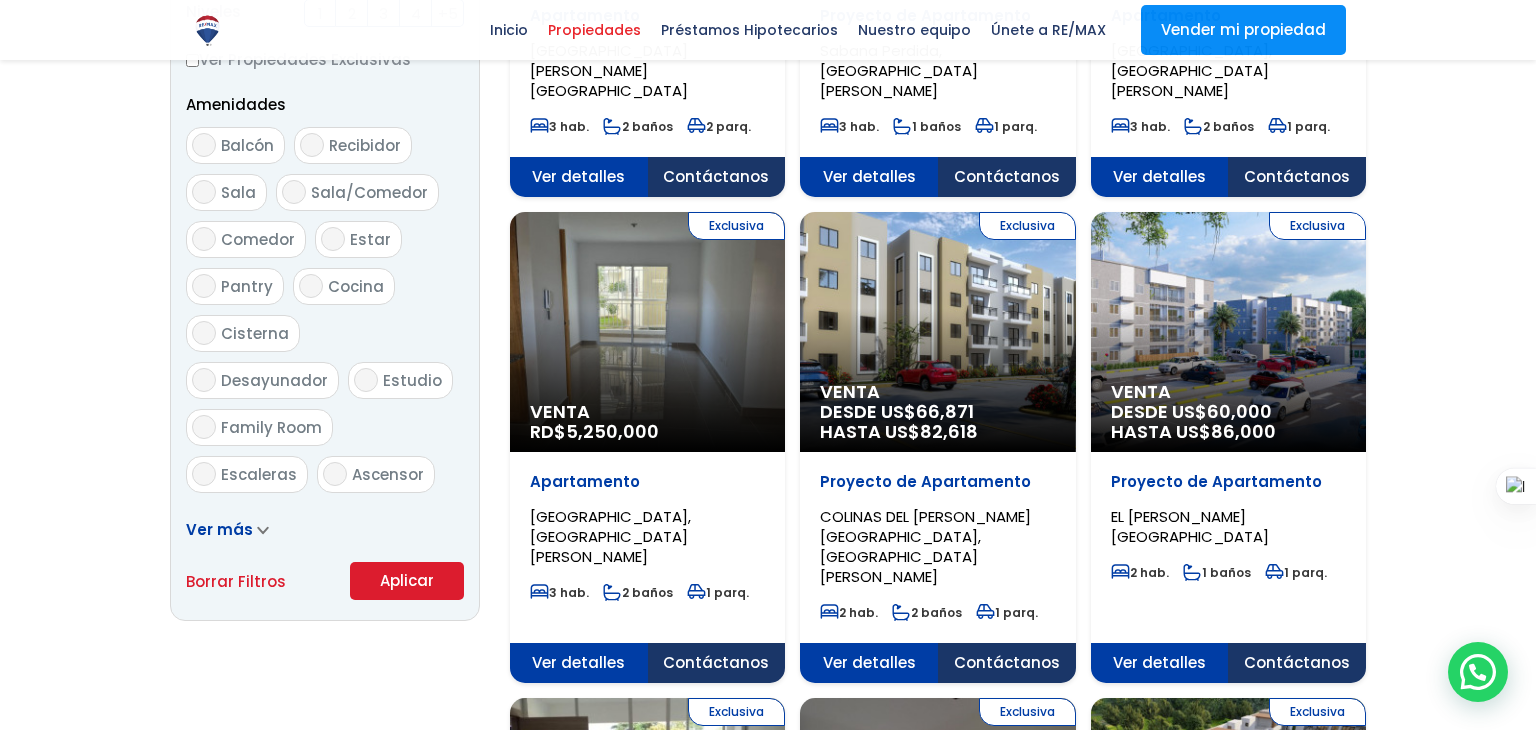 click on "Aplicar" at bounding box center [407, 581] 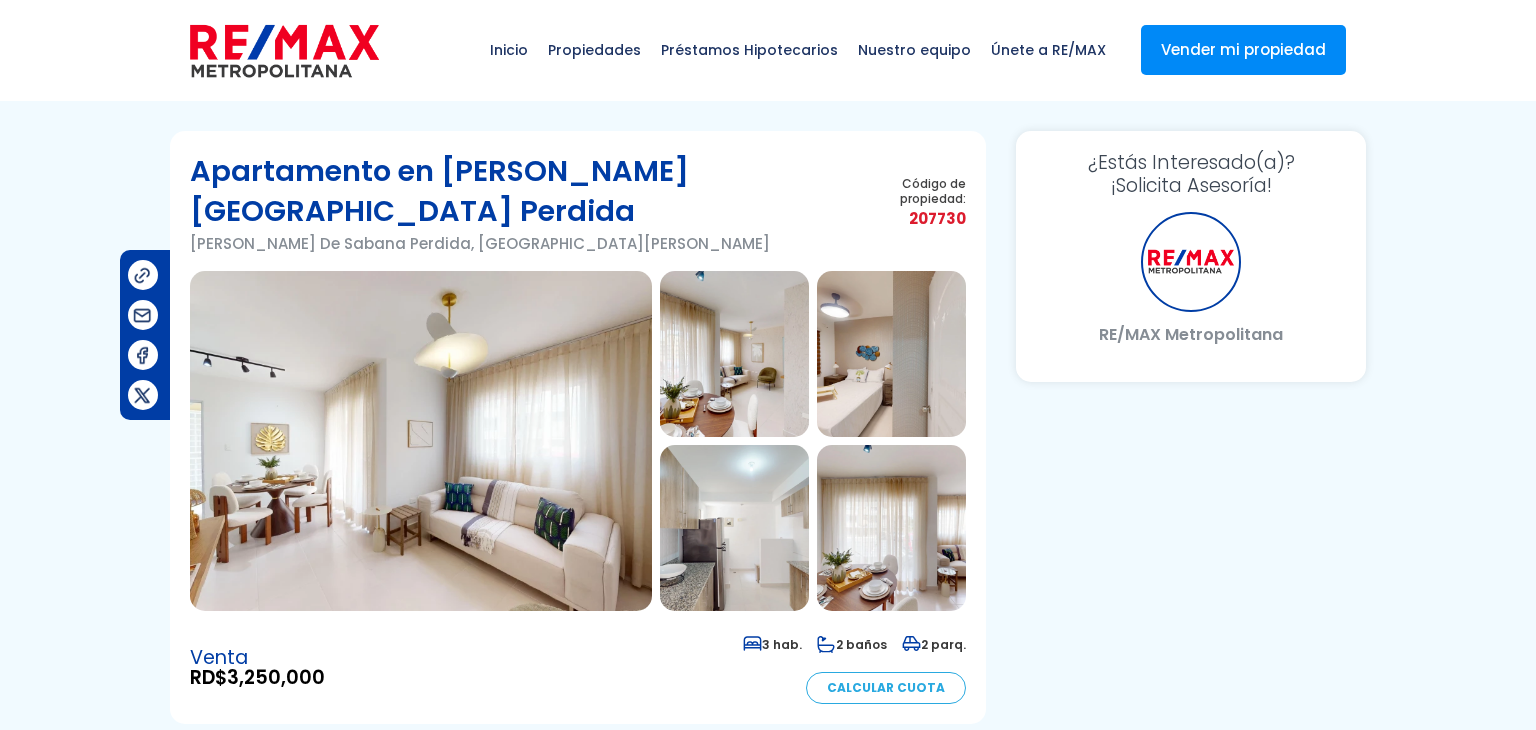 scroll, scrollTop: 0, scrollLeft: 0, axis: both 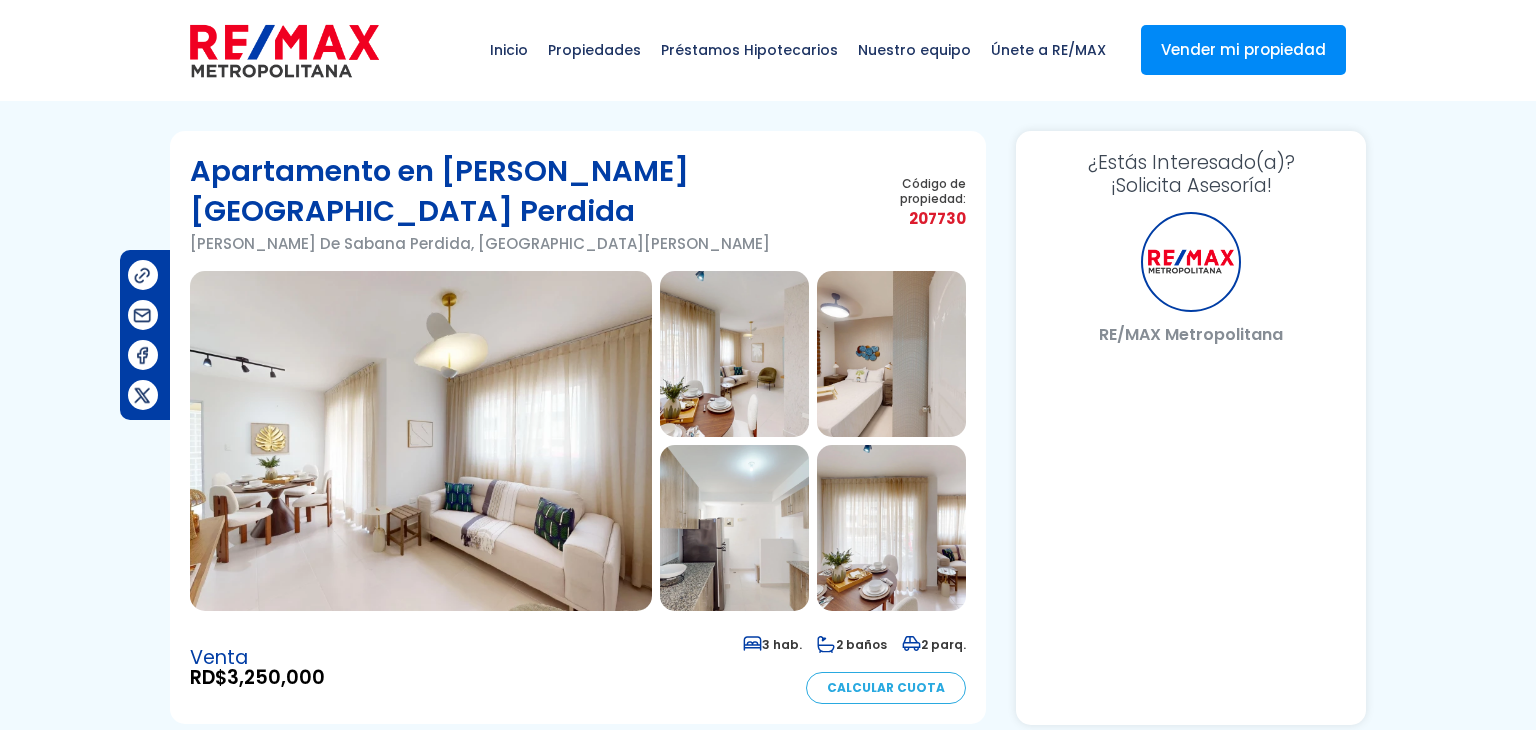 select on "DO" 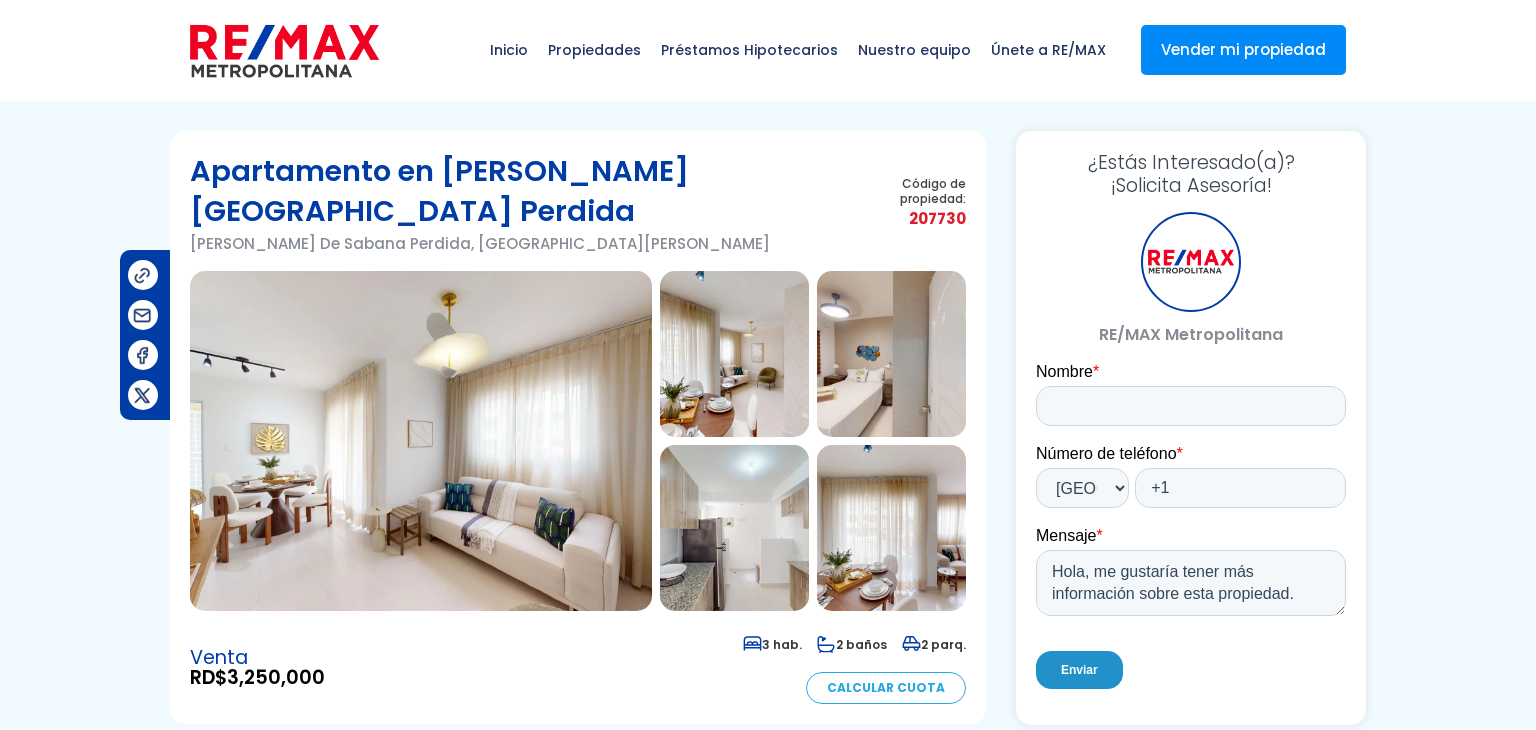 scroll, scrollTop: 0, scrollLeft: 0, axis: both 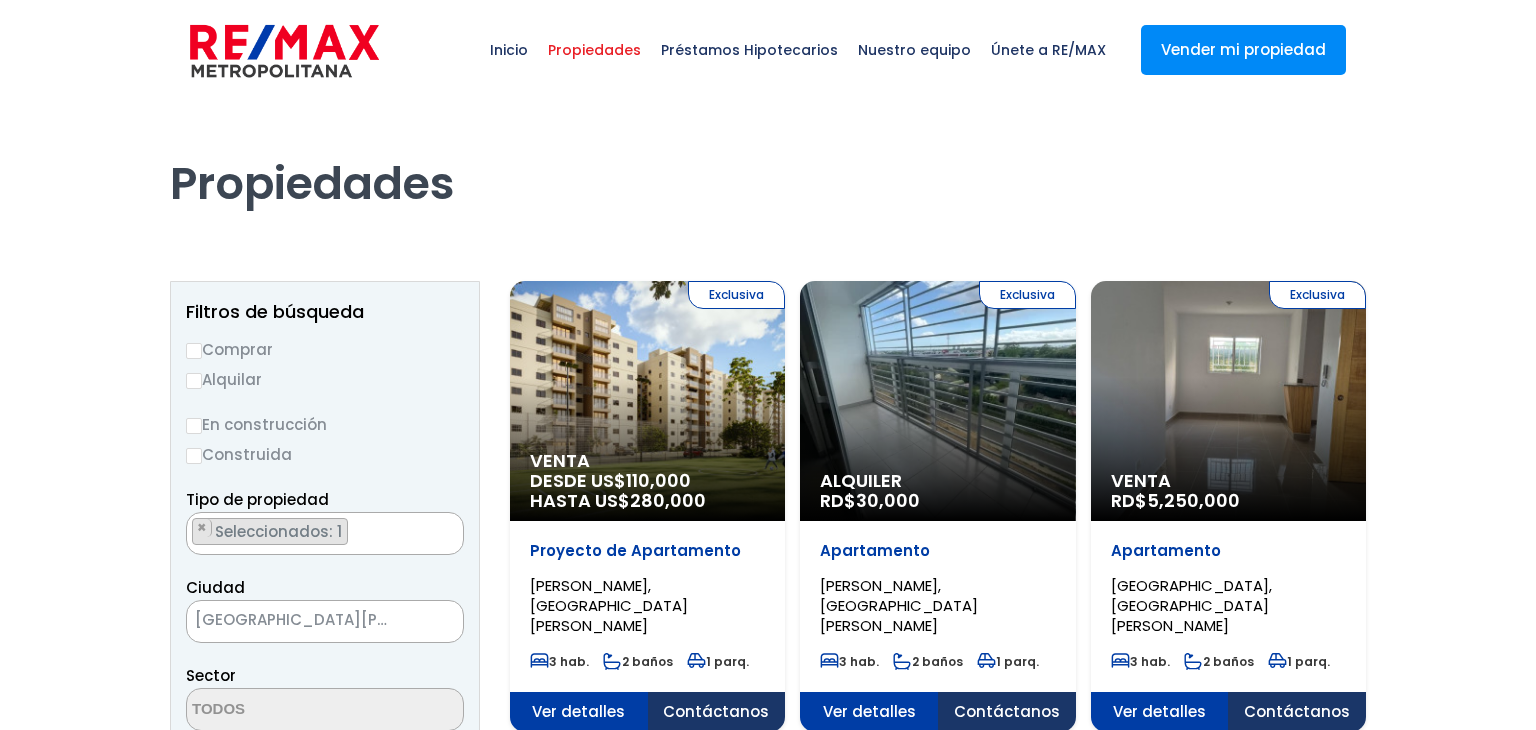 select 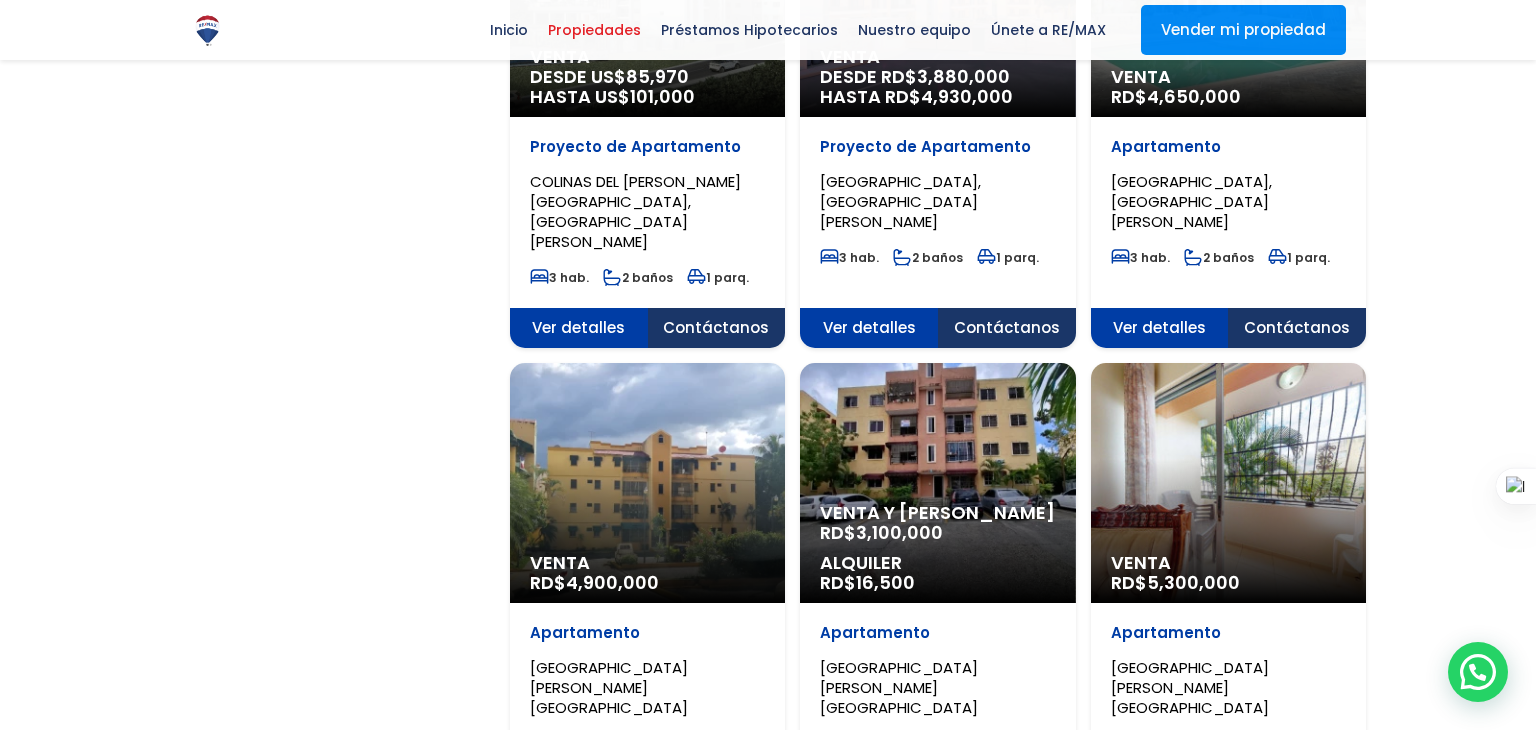 scroll, scrollTop: 1823, scrollLeft: 0, axis: vertical 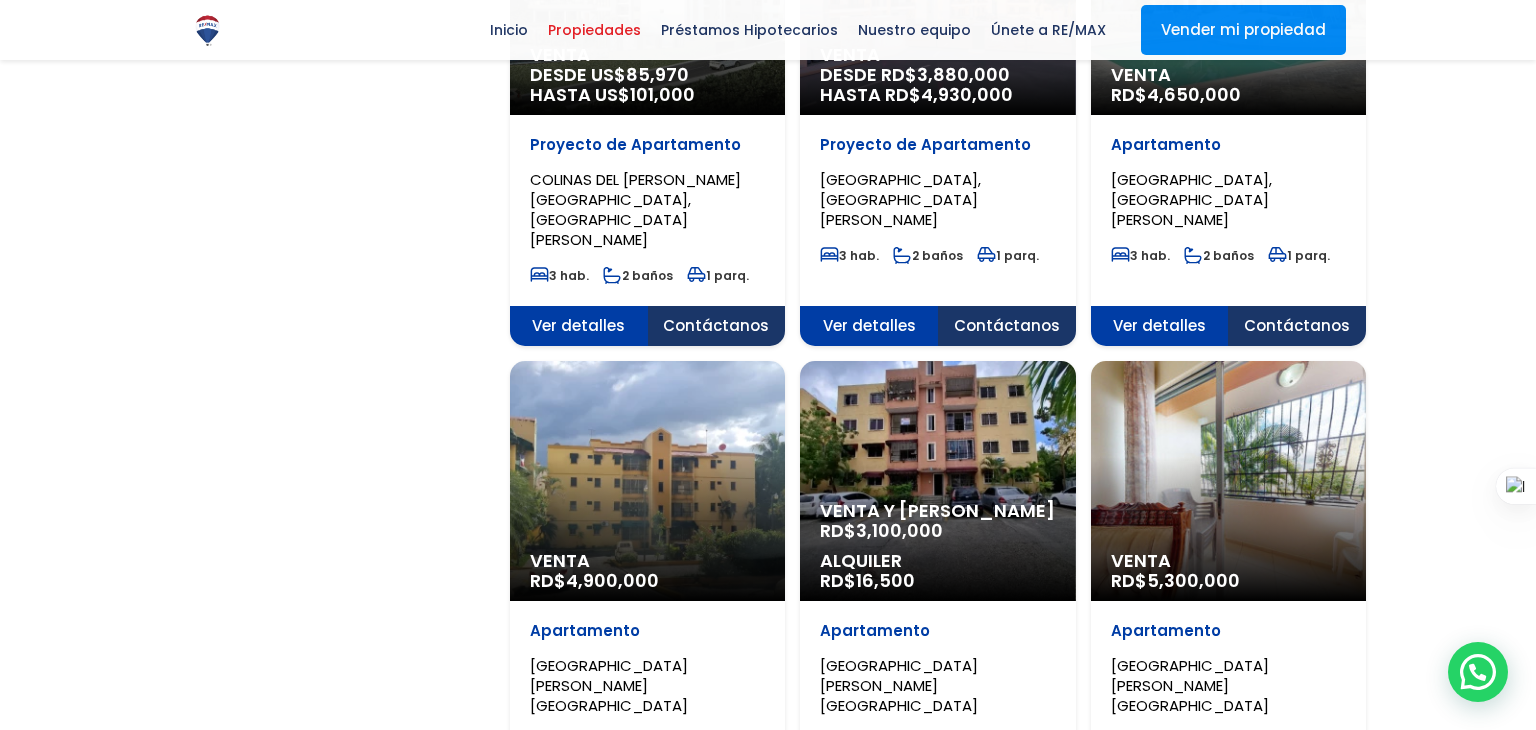 click on "Venta
RD$  4,900,000" at bounding box center (647, -1423) 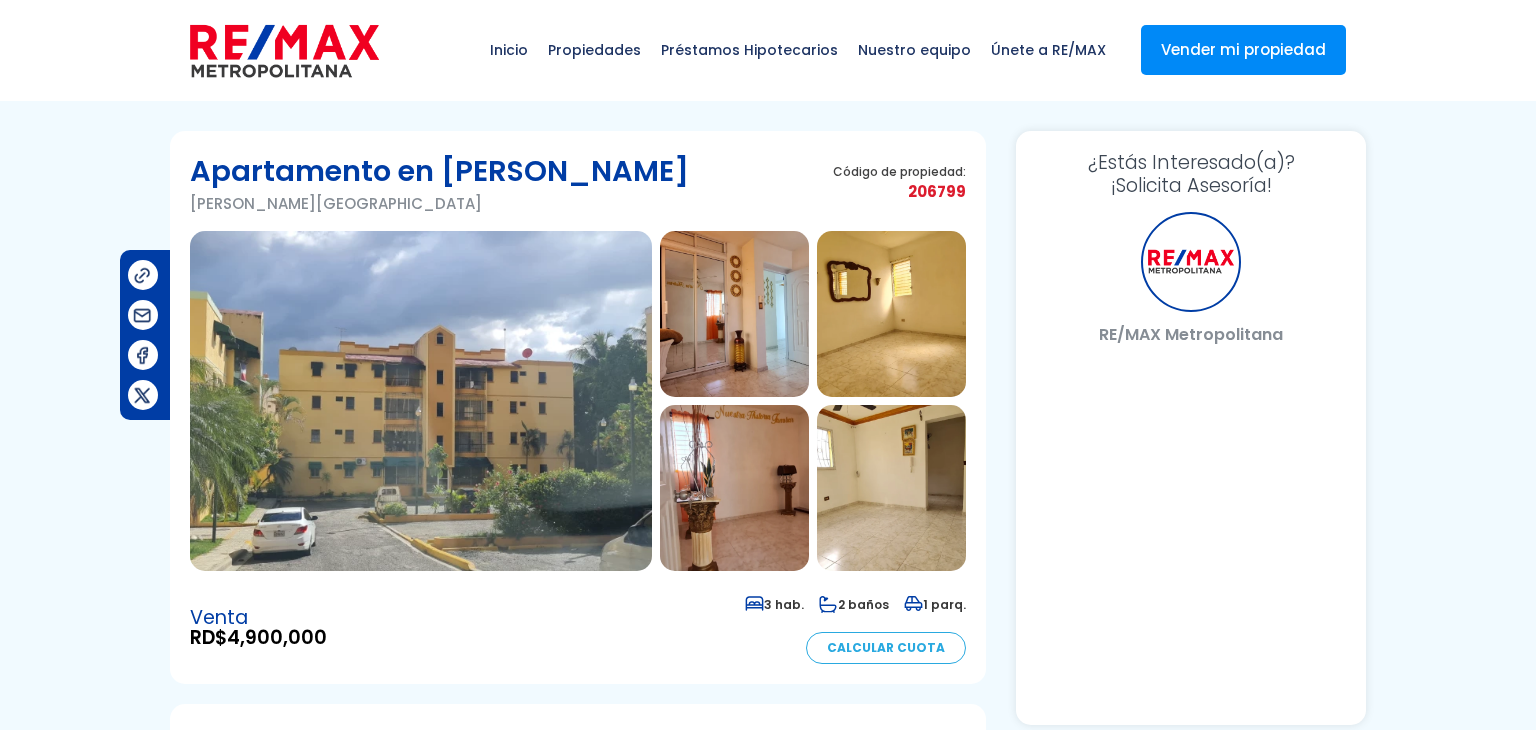 scroll, scrollTop: 0, scrollLeft: 0, axis: both 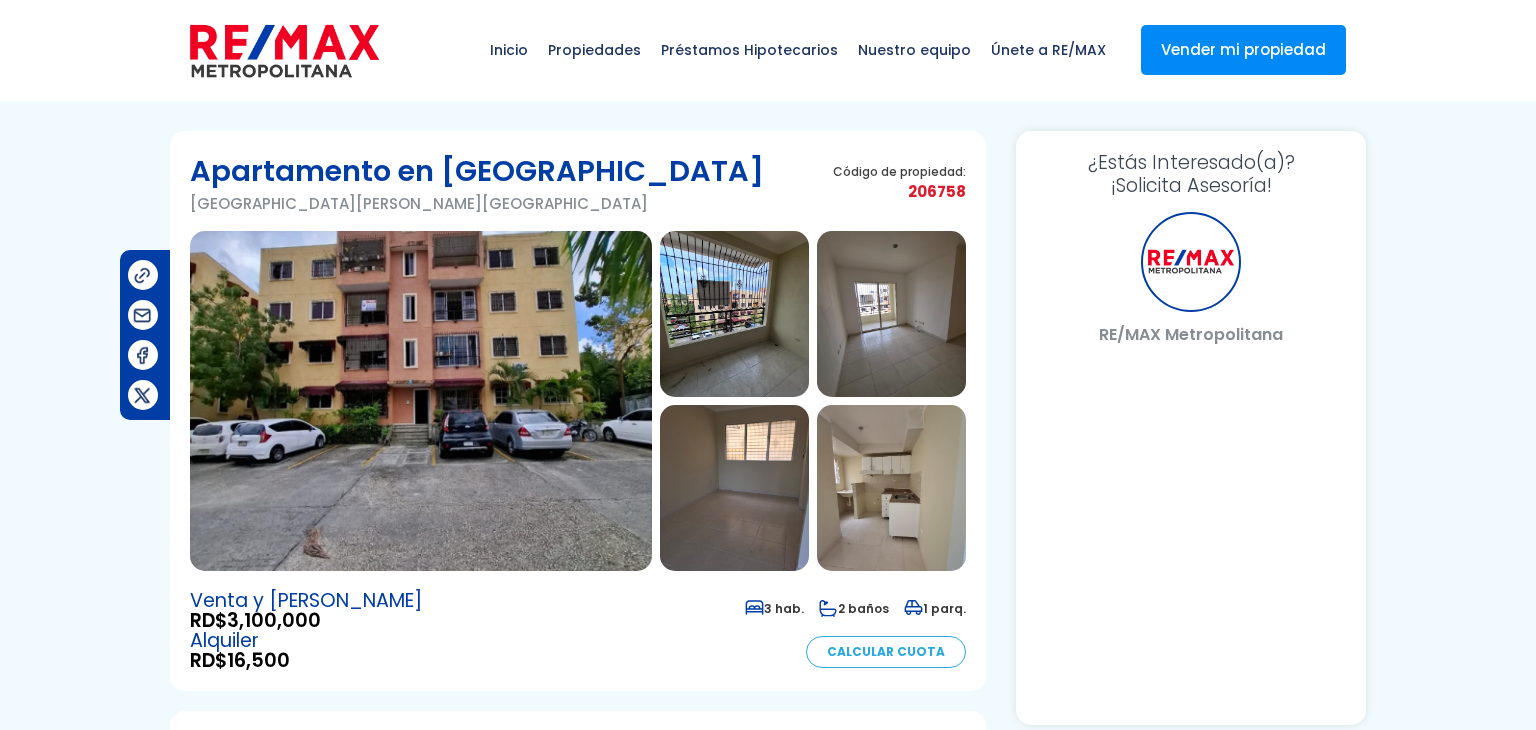 select on "DO" 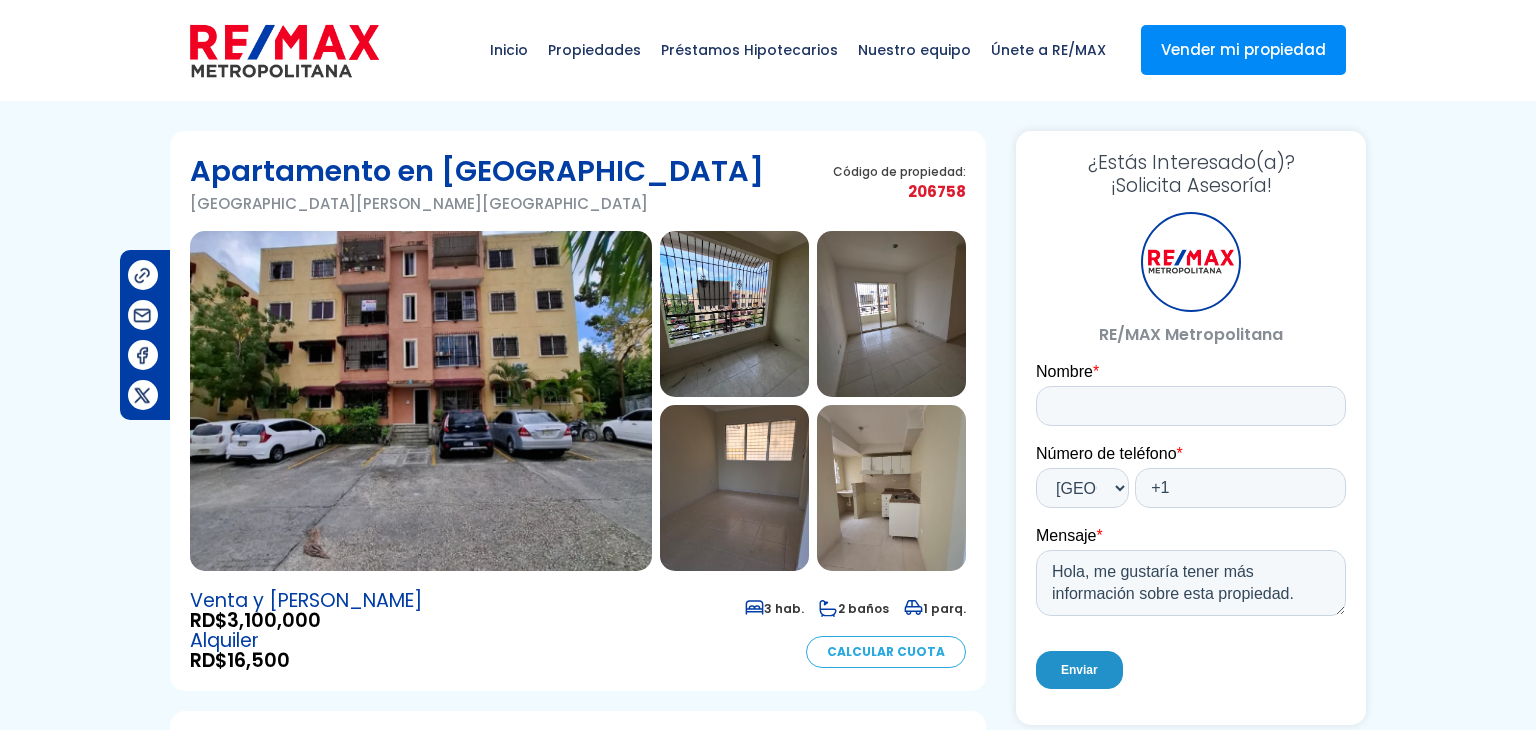 scroll, scrollTop: 0, scrollLeft: 0, axis: both 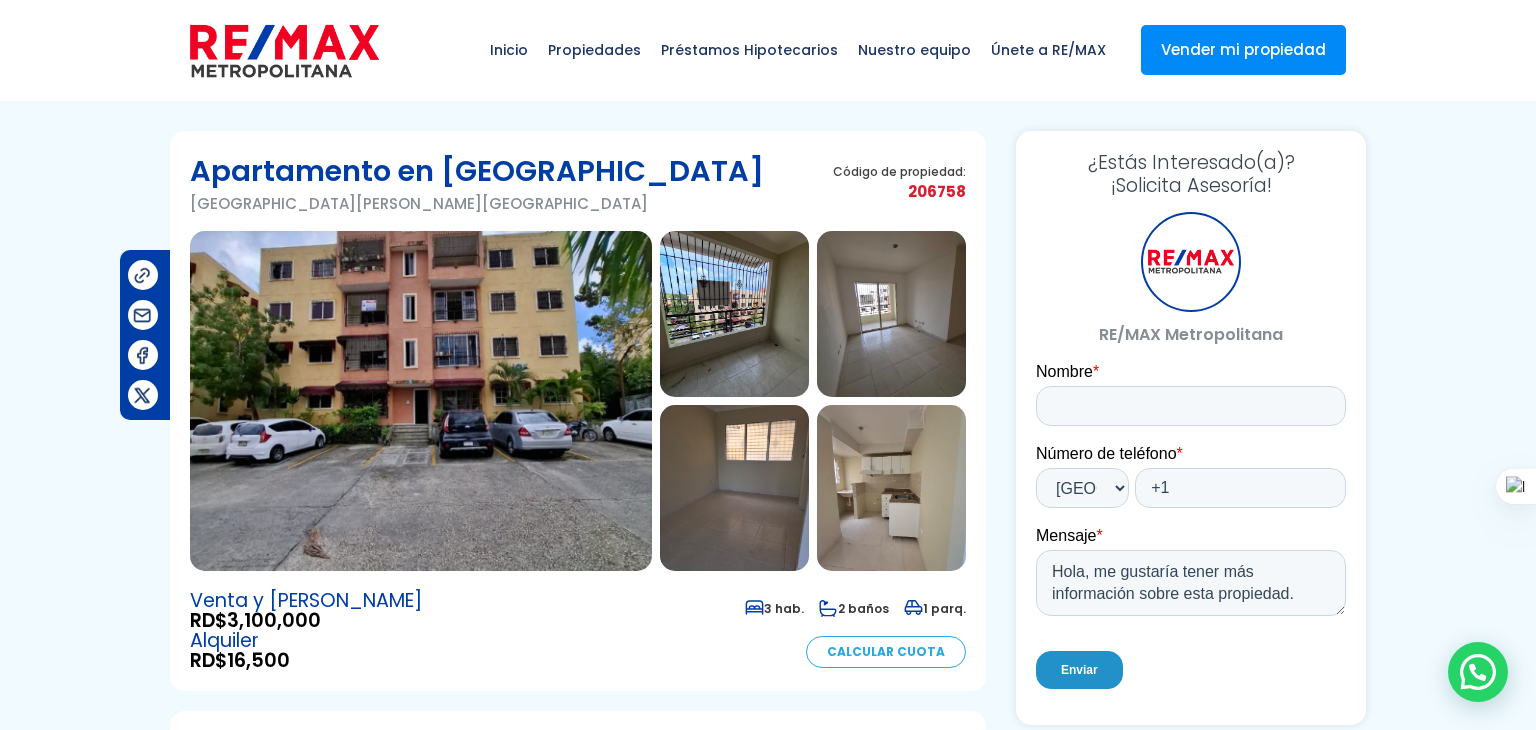 click at bounding box center (421, 401) 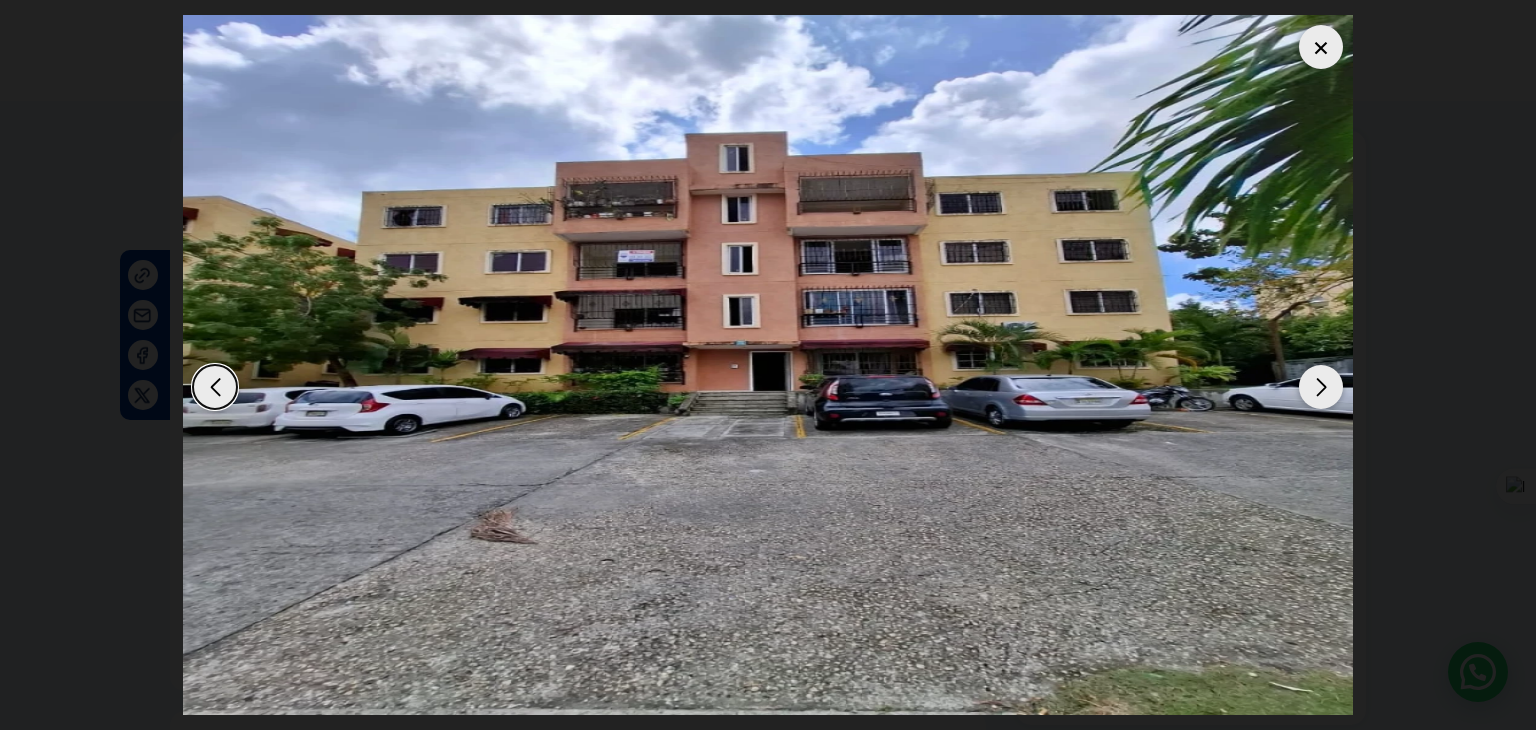 click at bounding box center (1321, 387) 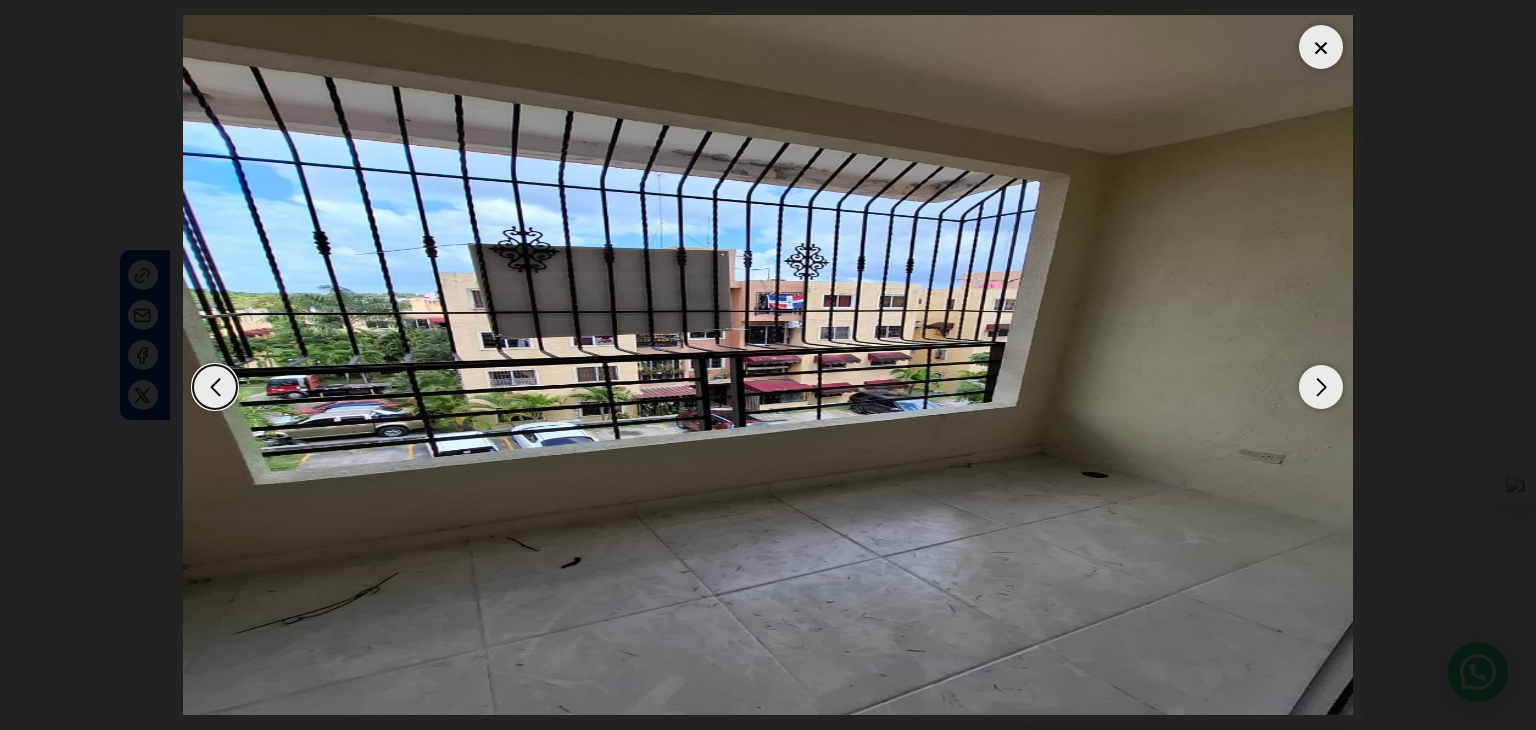 click at bounding box center [1321, 387] 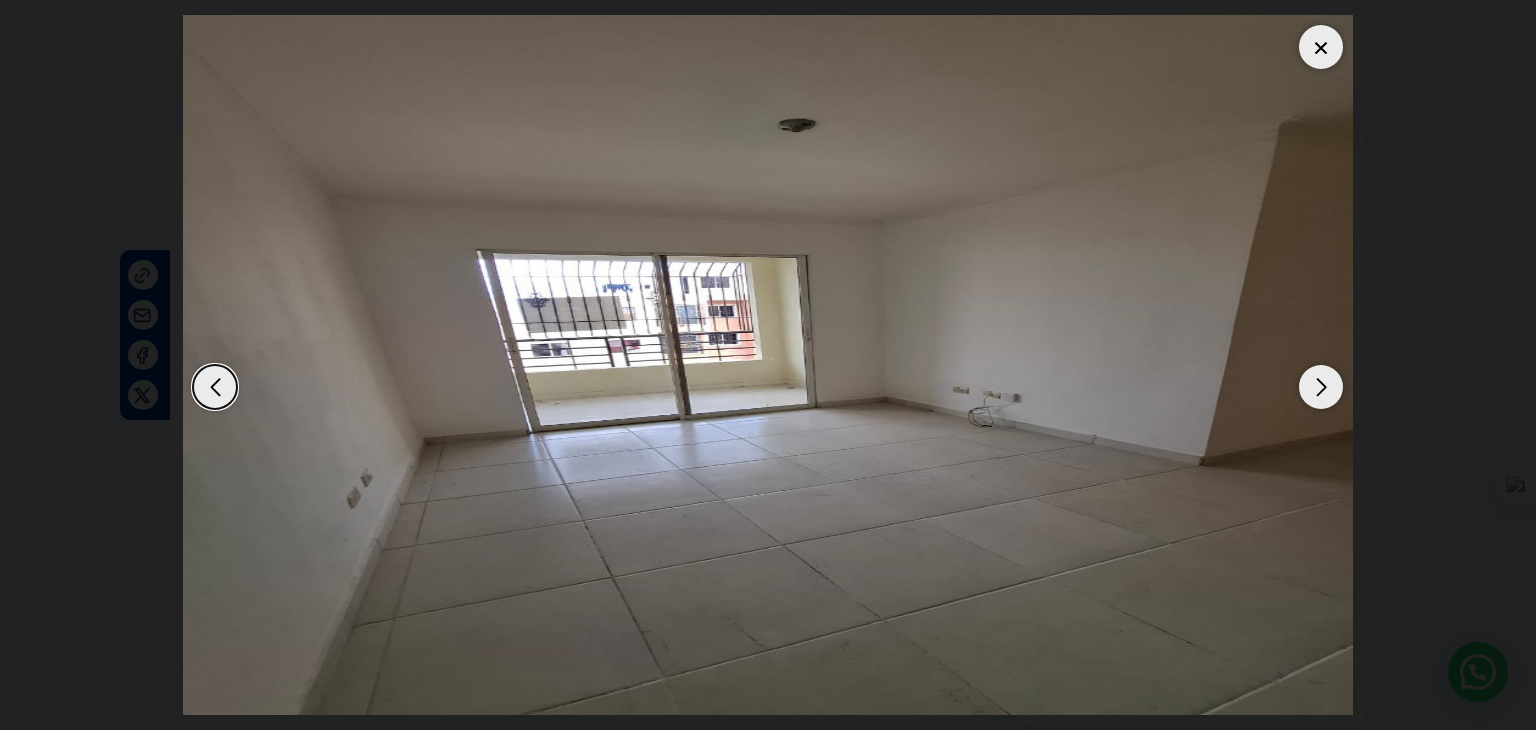 click at bounding box center (1321, 387) 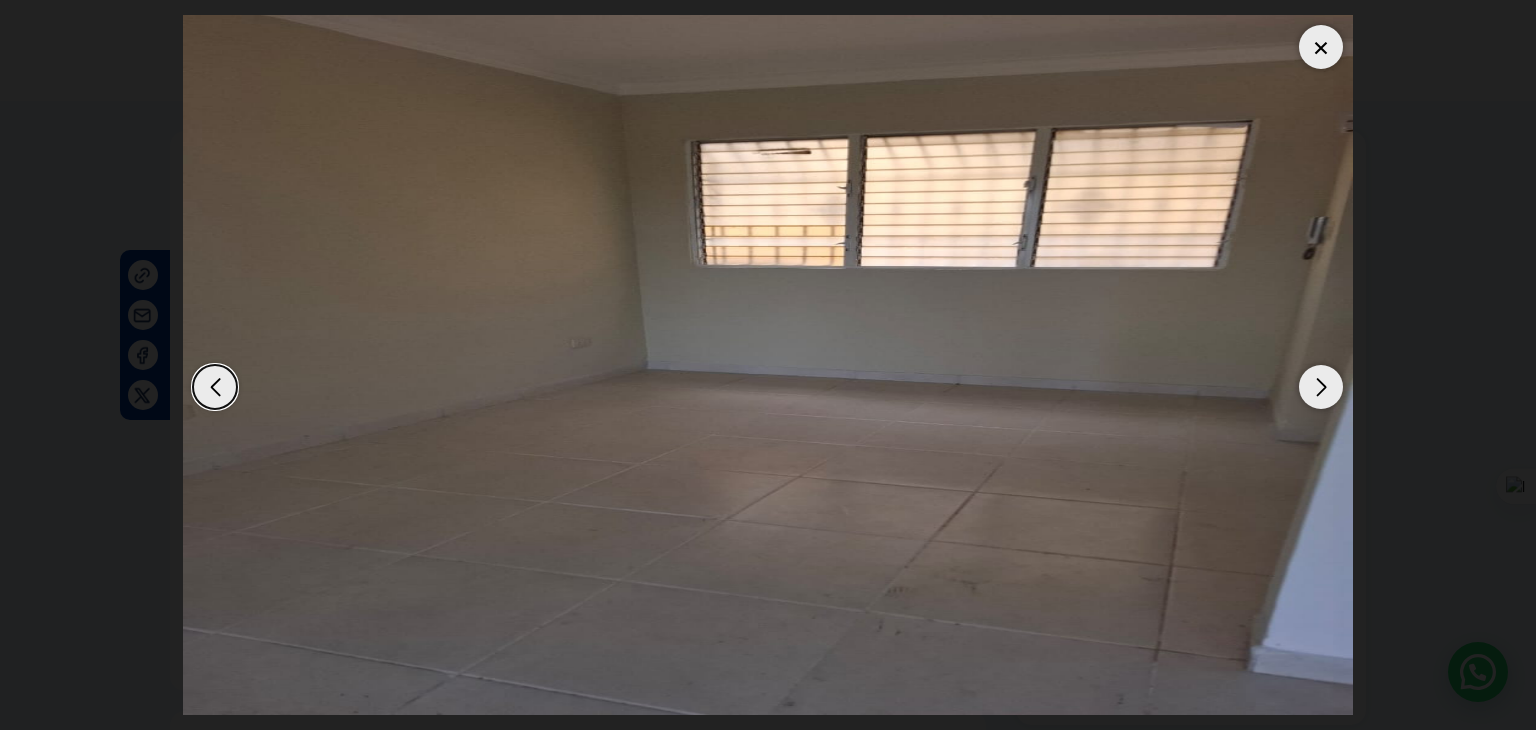 click at bounding box center (1321, 387) 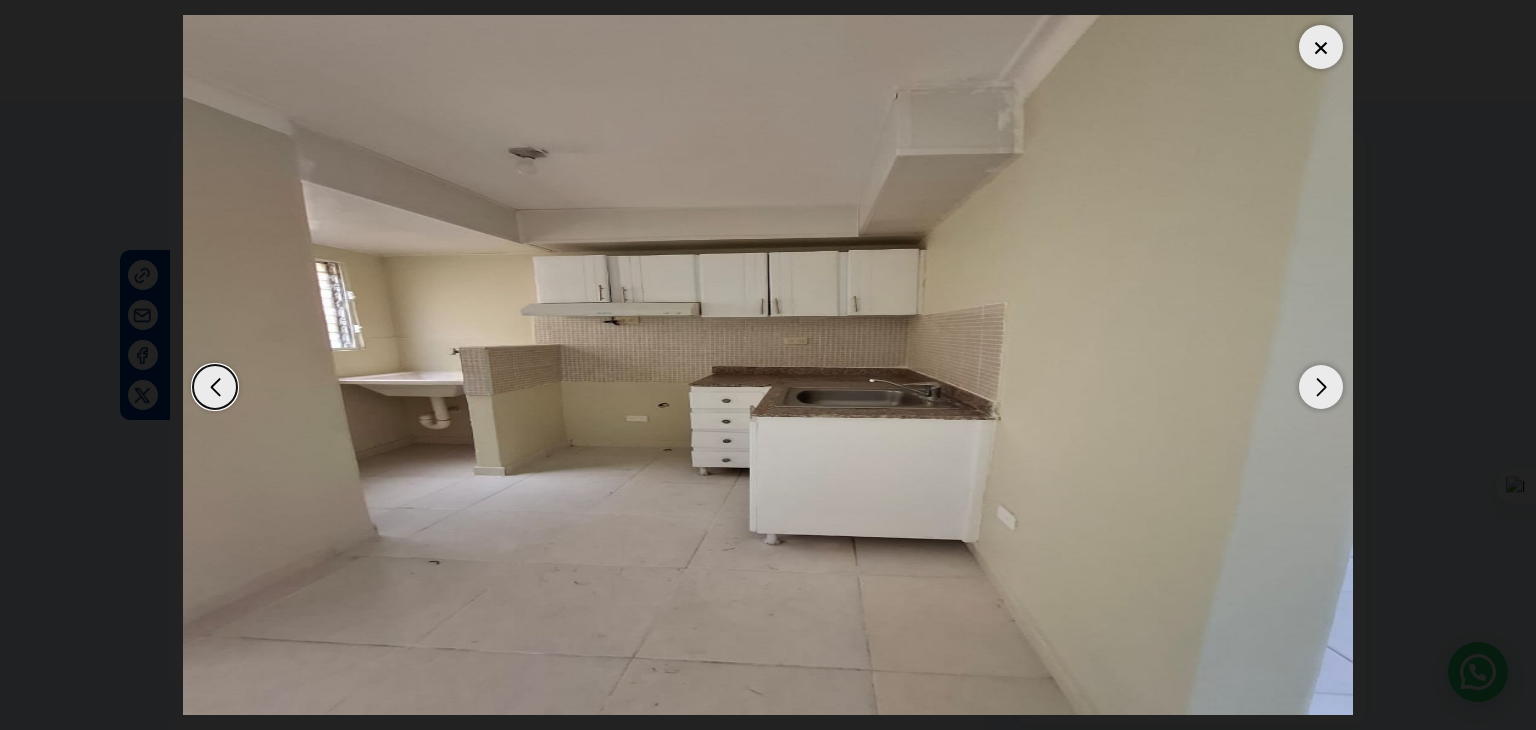 click at bounding box center (1321, 387) 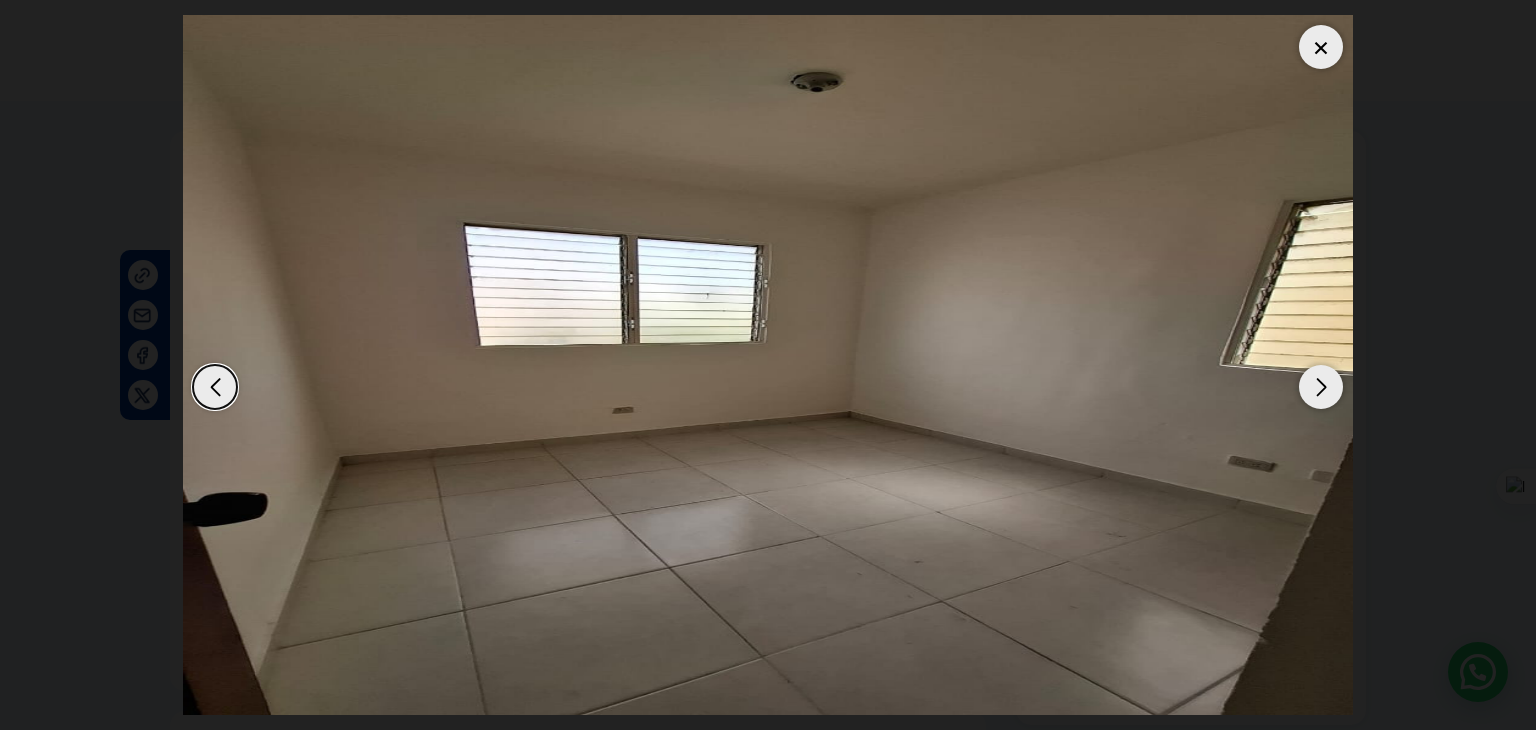 click at bounding box center [1321, 387] 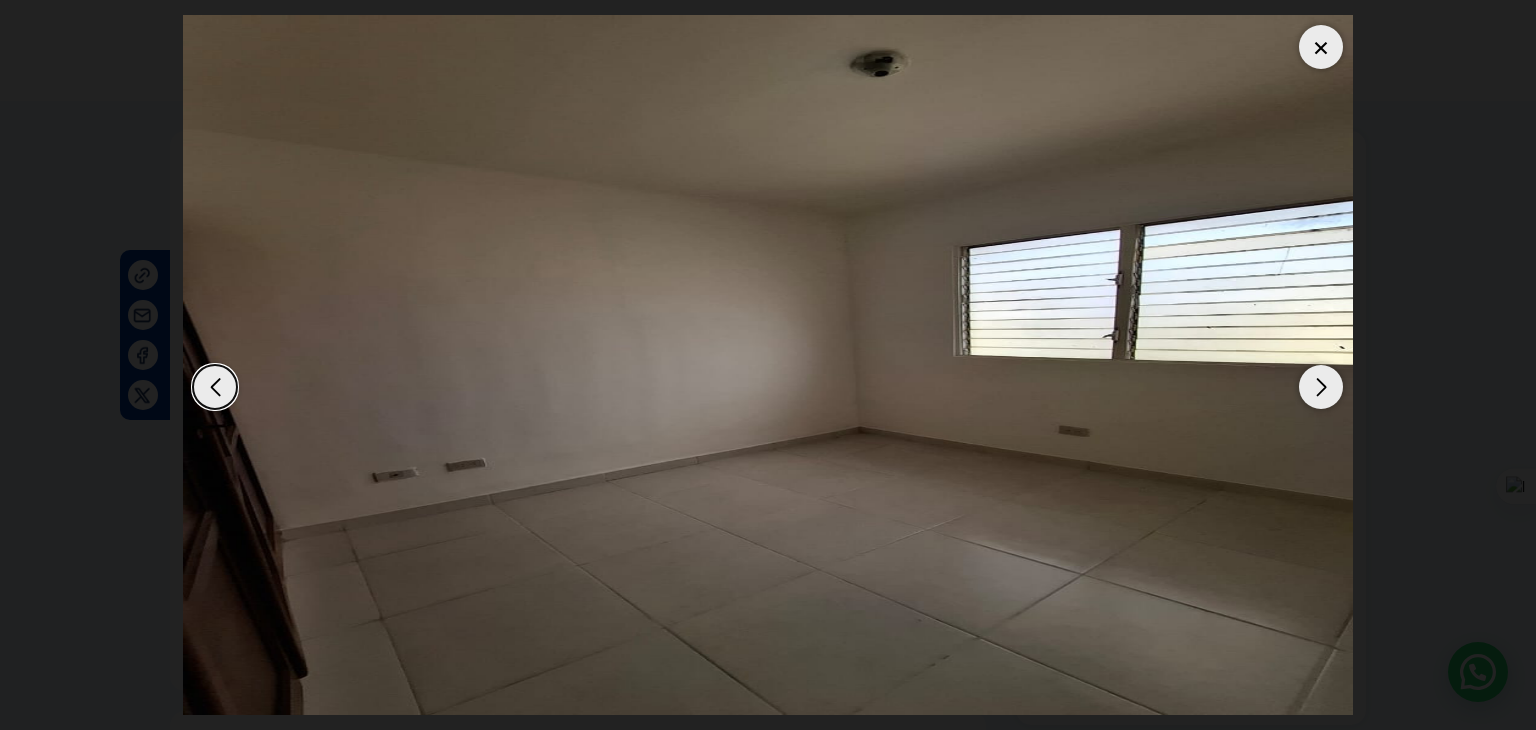 click at bounding box center [1321, 47] 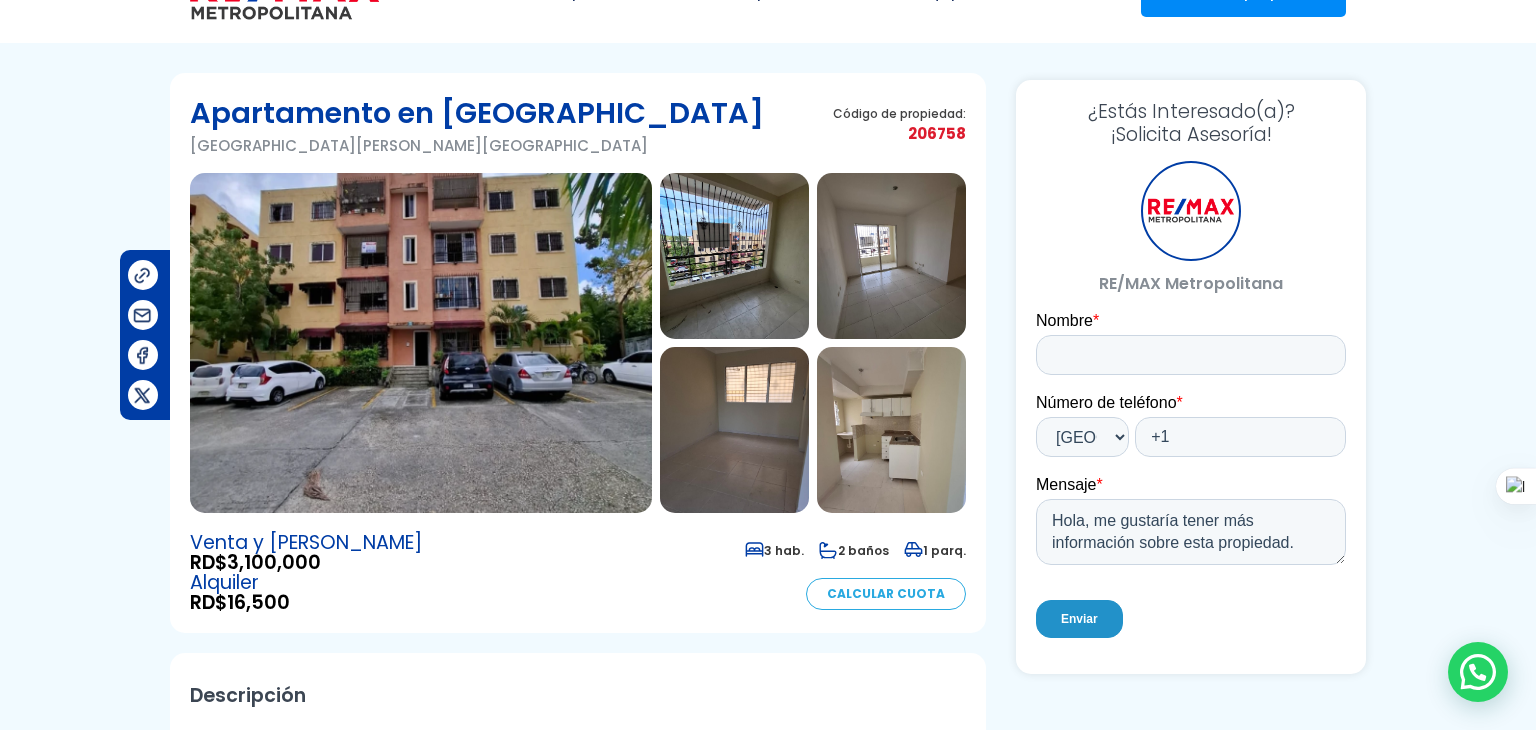 scroll, scrollTop: 57, scrollLeft: 0, axis: vertical 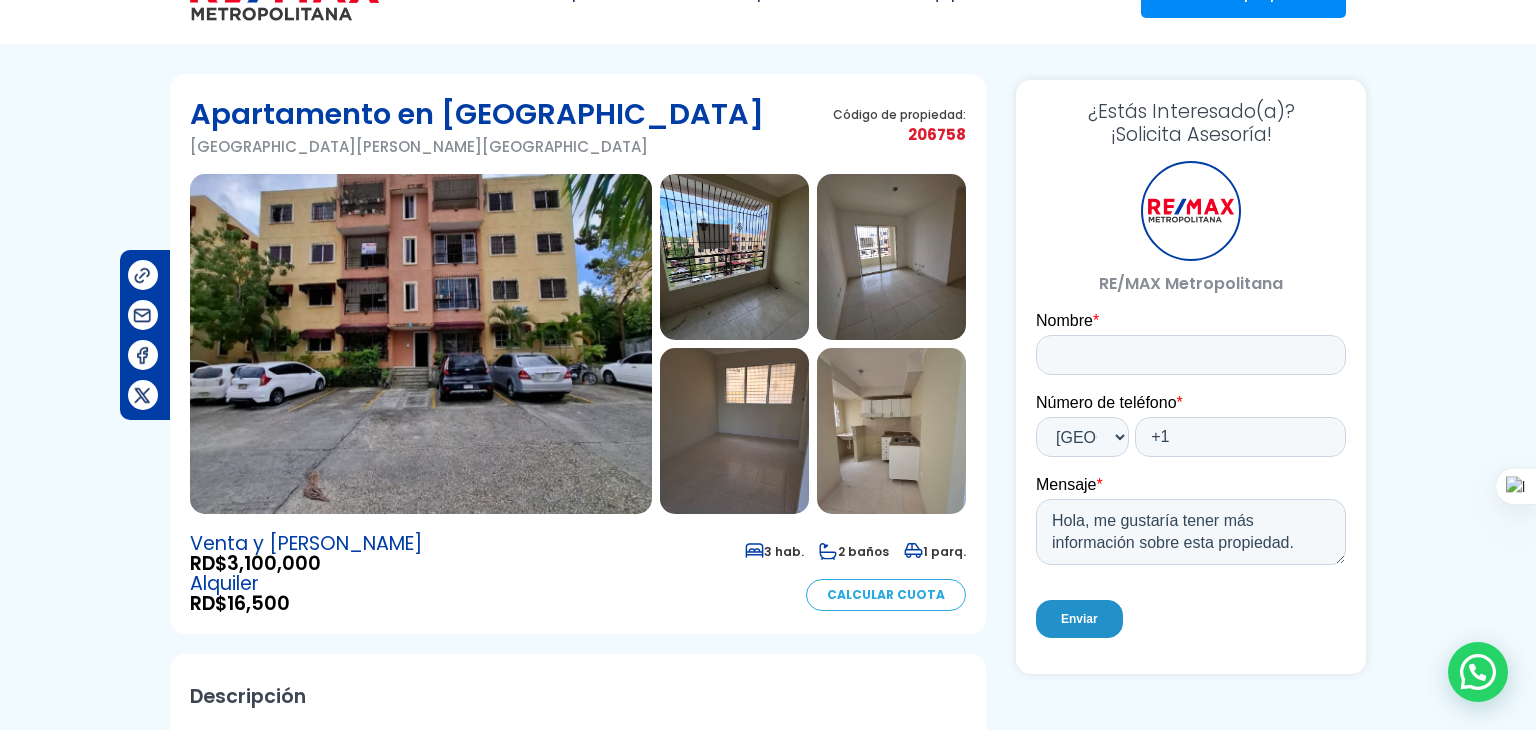 drag, startPoint x: 909, startPoint y: 136, endPoint x: 970, endPoint y: 144, distance: 61.522354 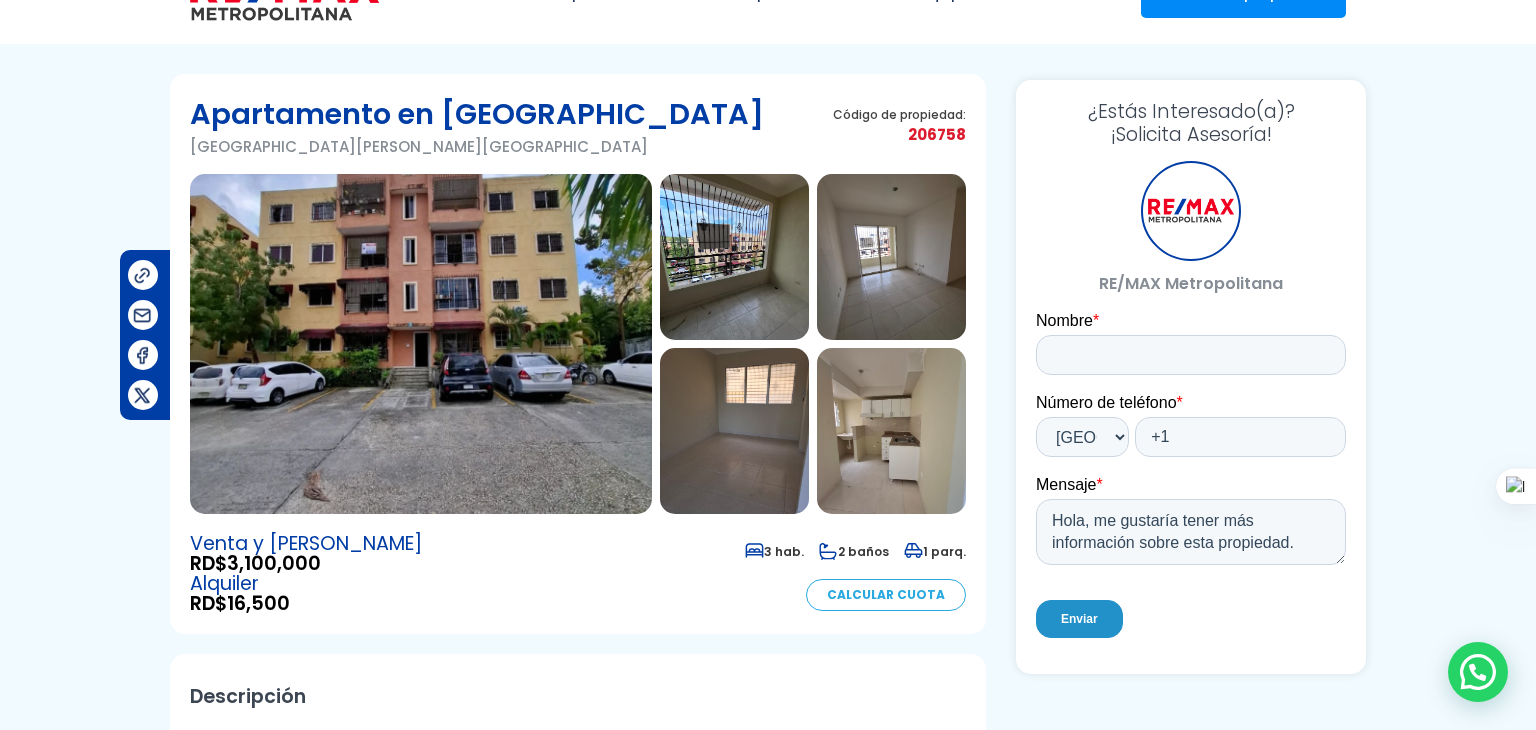 click on "Apartamento en [GEOGRAPHIC_DATA][PERSON_NAME][PERSON_NAME][GEOGRAPHIC_DATA]
Código de propiedad:
206758
RD$" at bounding box center [578, 354] 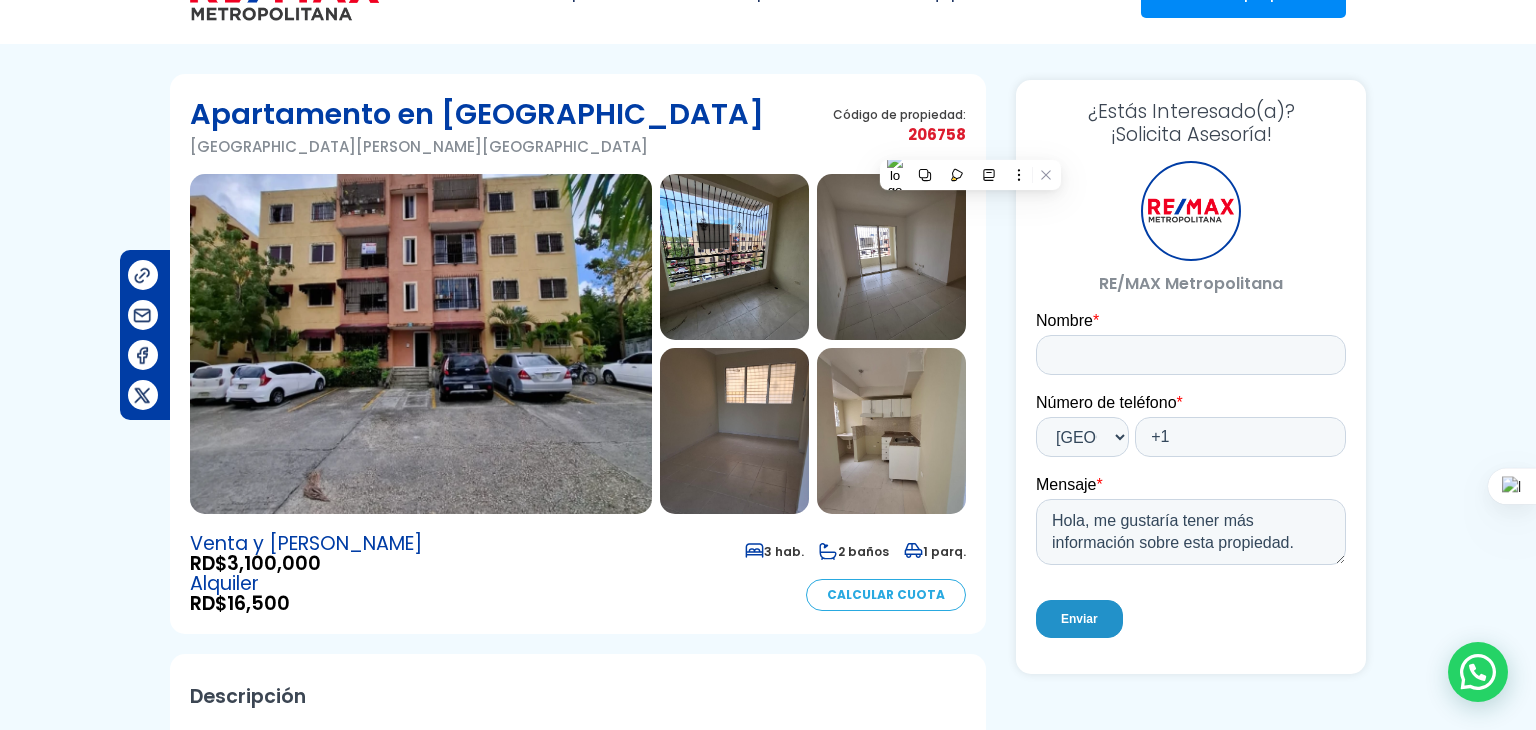 copy on "206758" 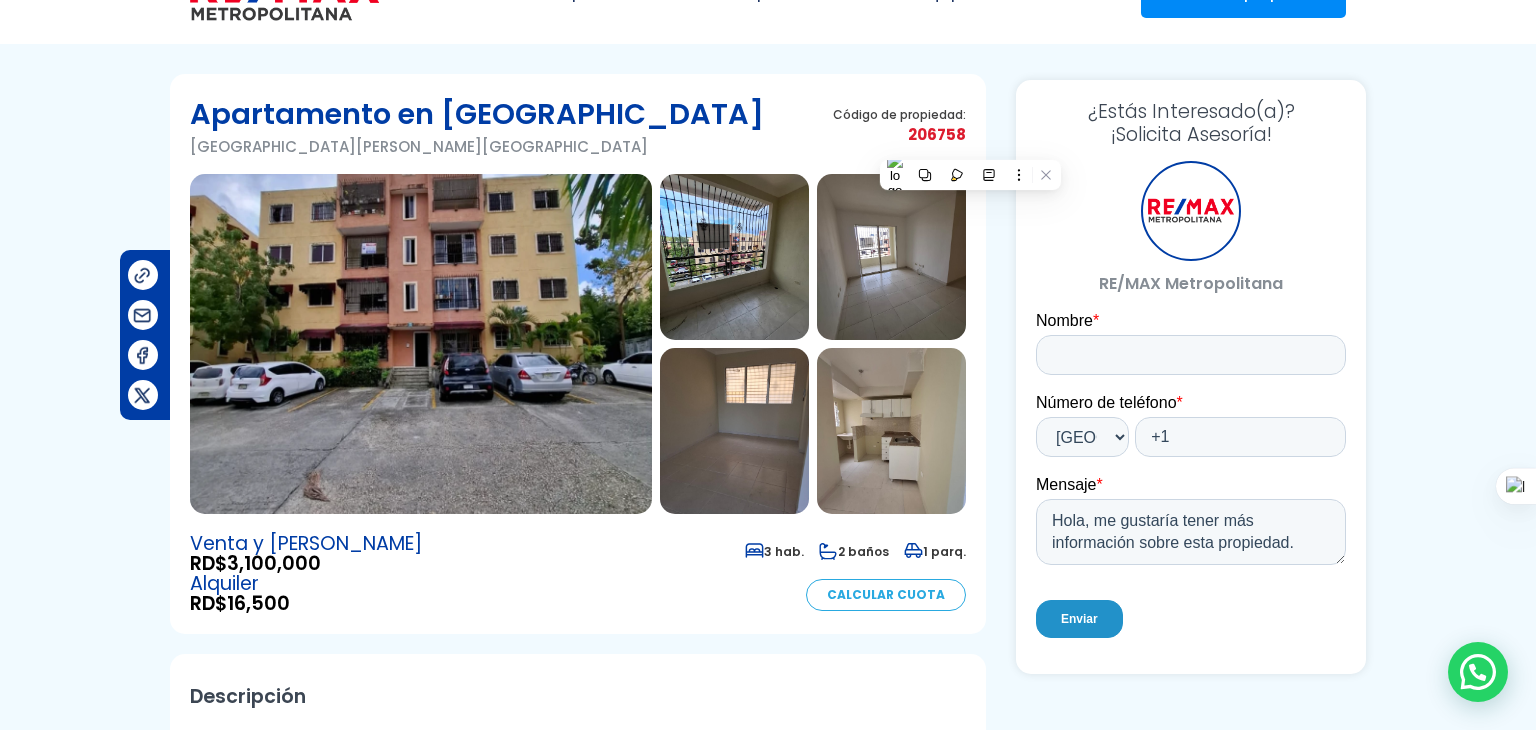 click on "Apartamento en [GEOGRAPHIC_DATA][PERSON_NAME][PERSON_NAME][GEOGRAPHIC_DATA]
Código de propiedad:
206758
RD$" at bounding box center [578, 354] 